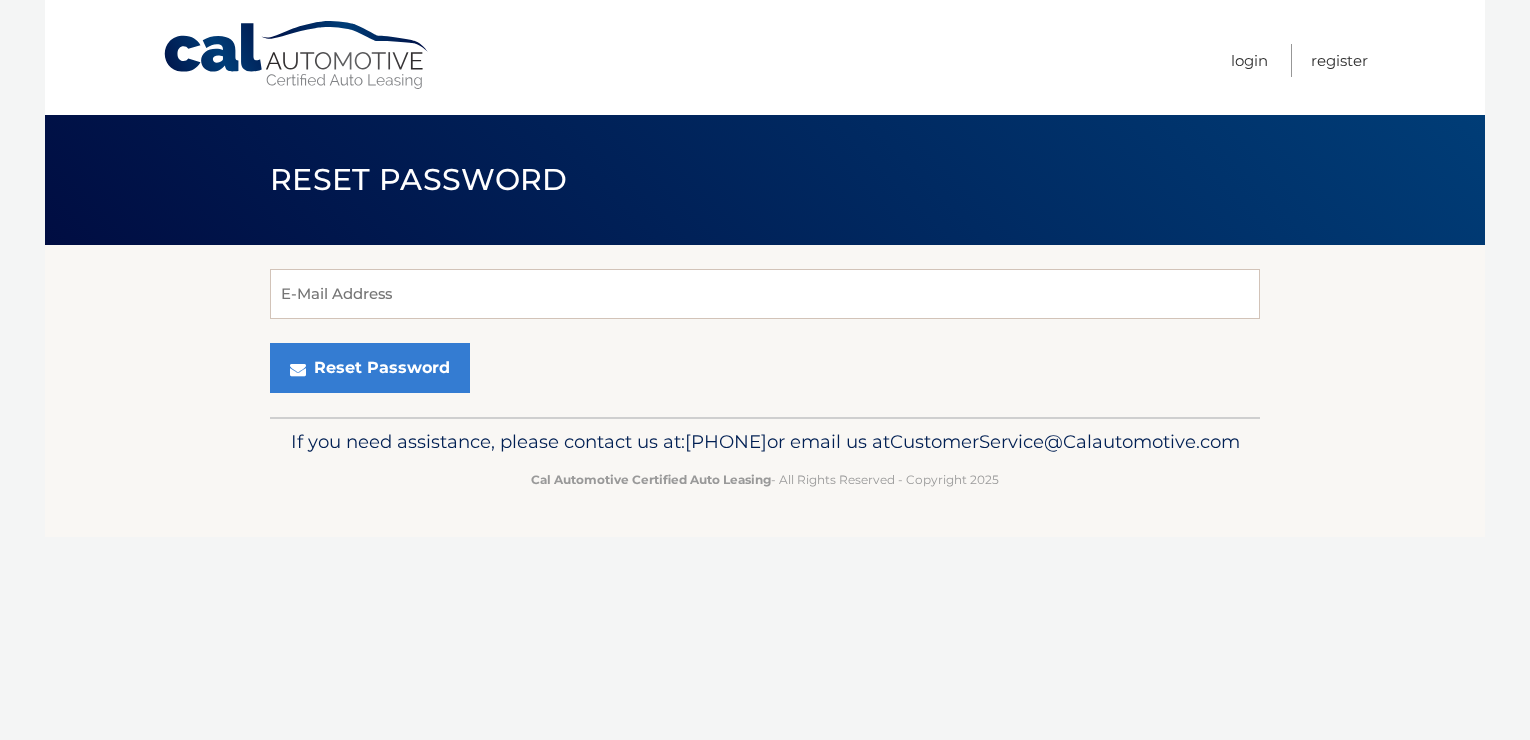 scroll, scrollTop: 0, scrollLeft: 0, axis: both 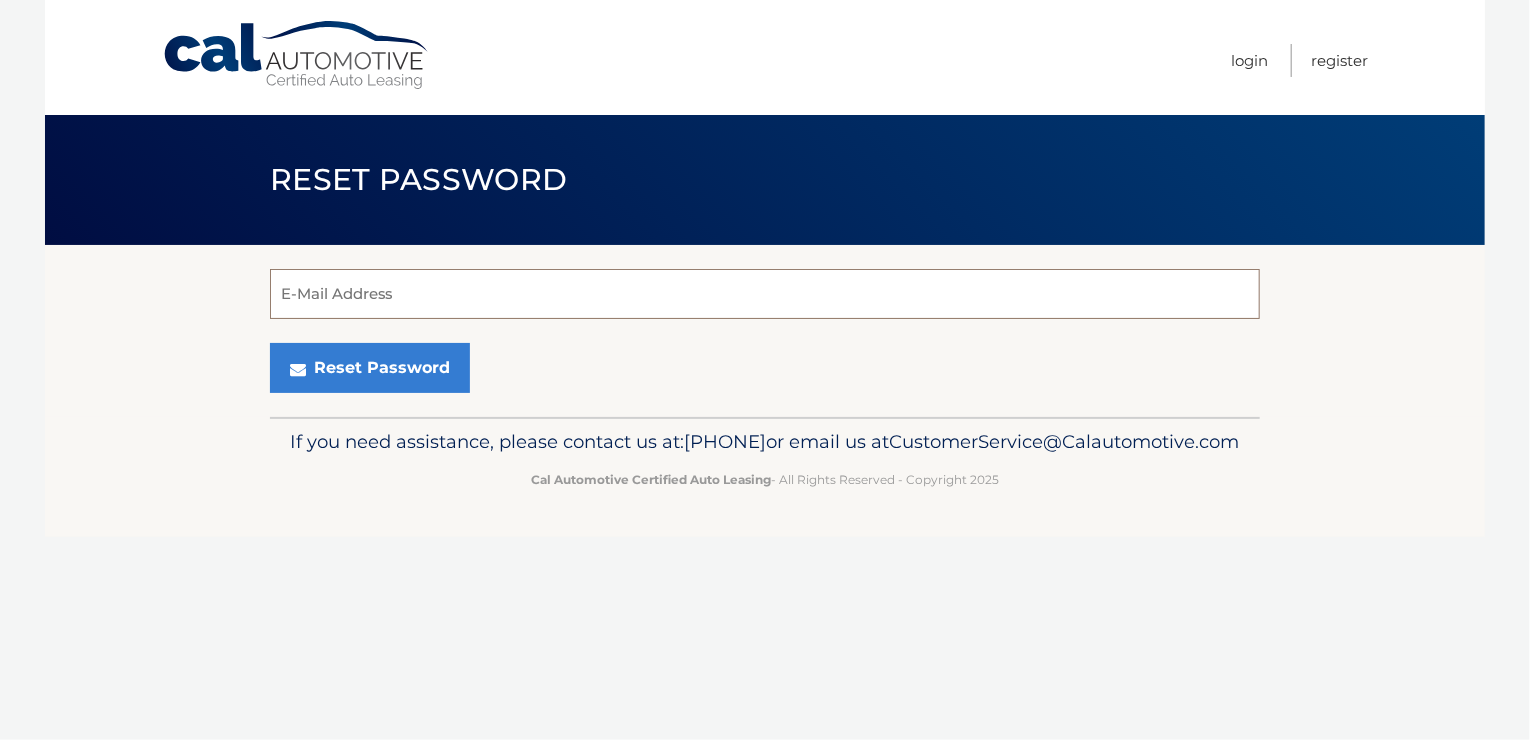 click on "E-Mail Address" at bounding box center [765, 294] 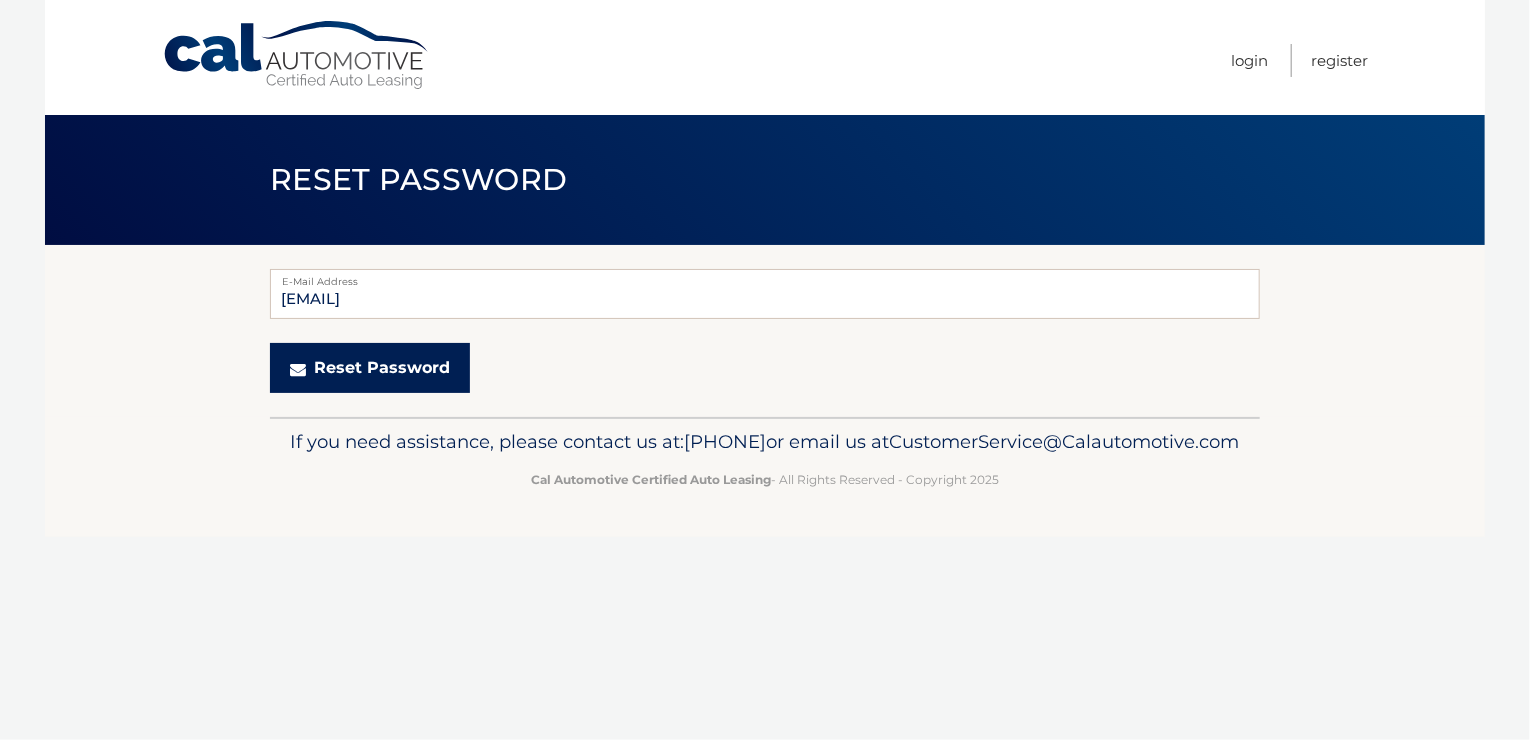click on "Reset Password" at bounding box center [370, 368] 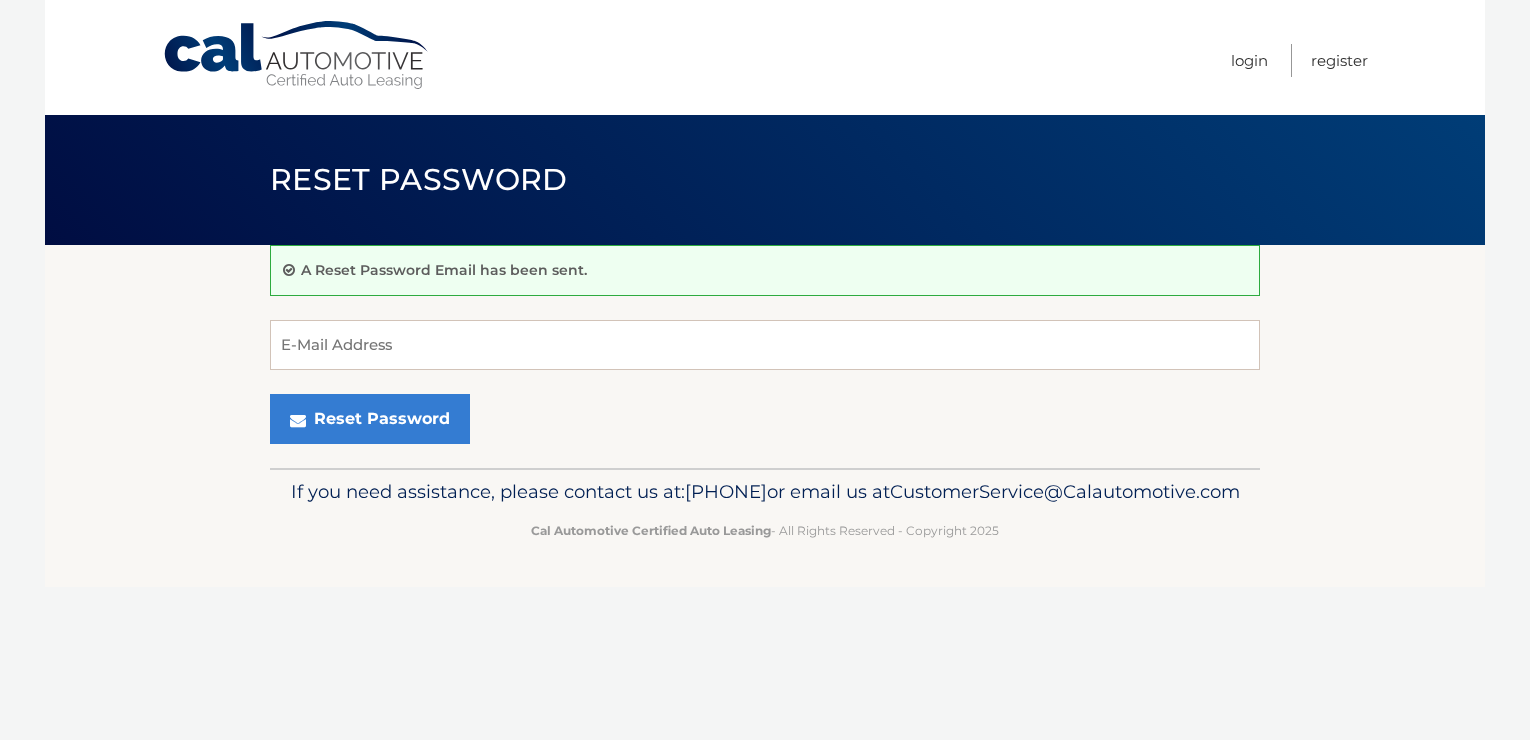 scroll, scrollTop: 0, scrollLeft: 0, axis: both 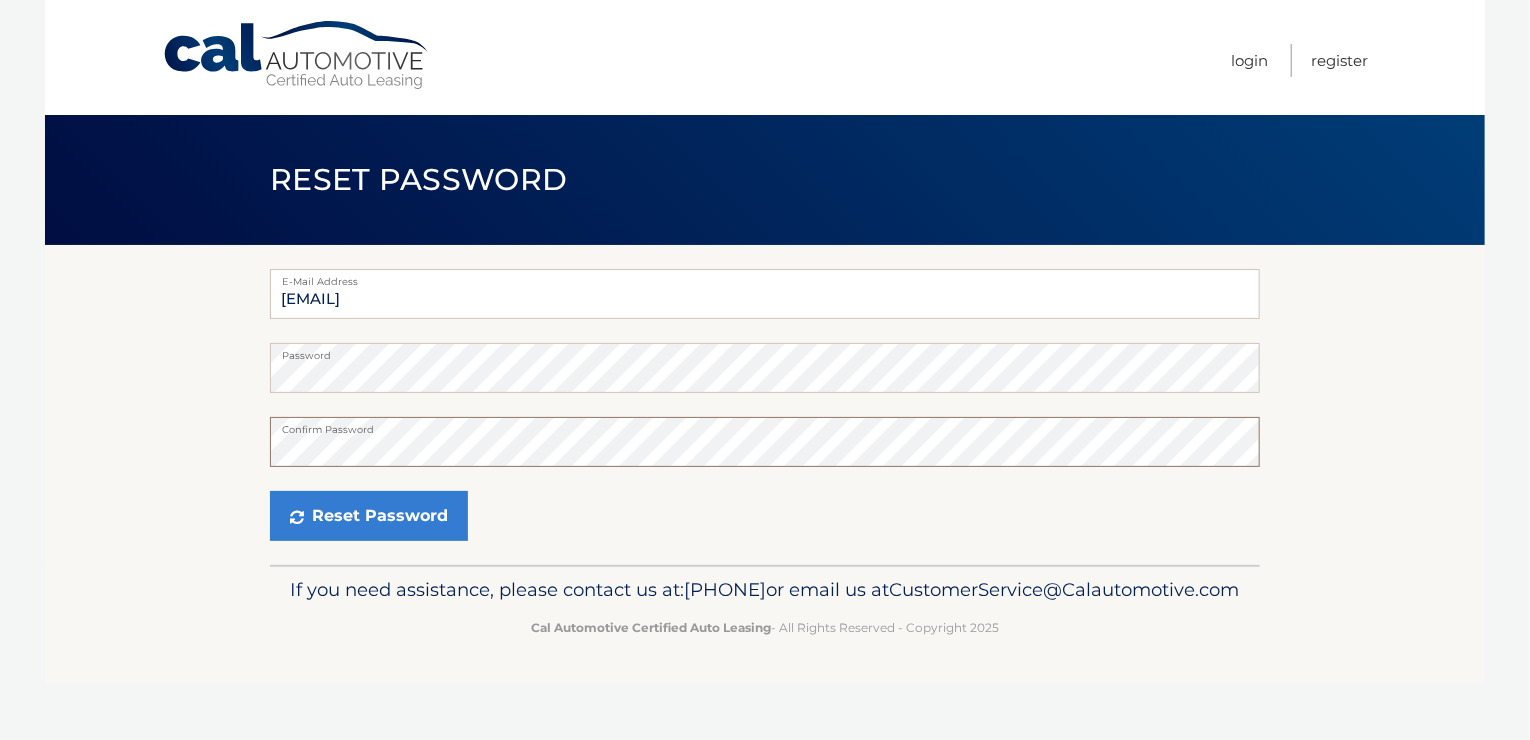 click on "Reset Password" at bounding box center [369, 516] 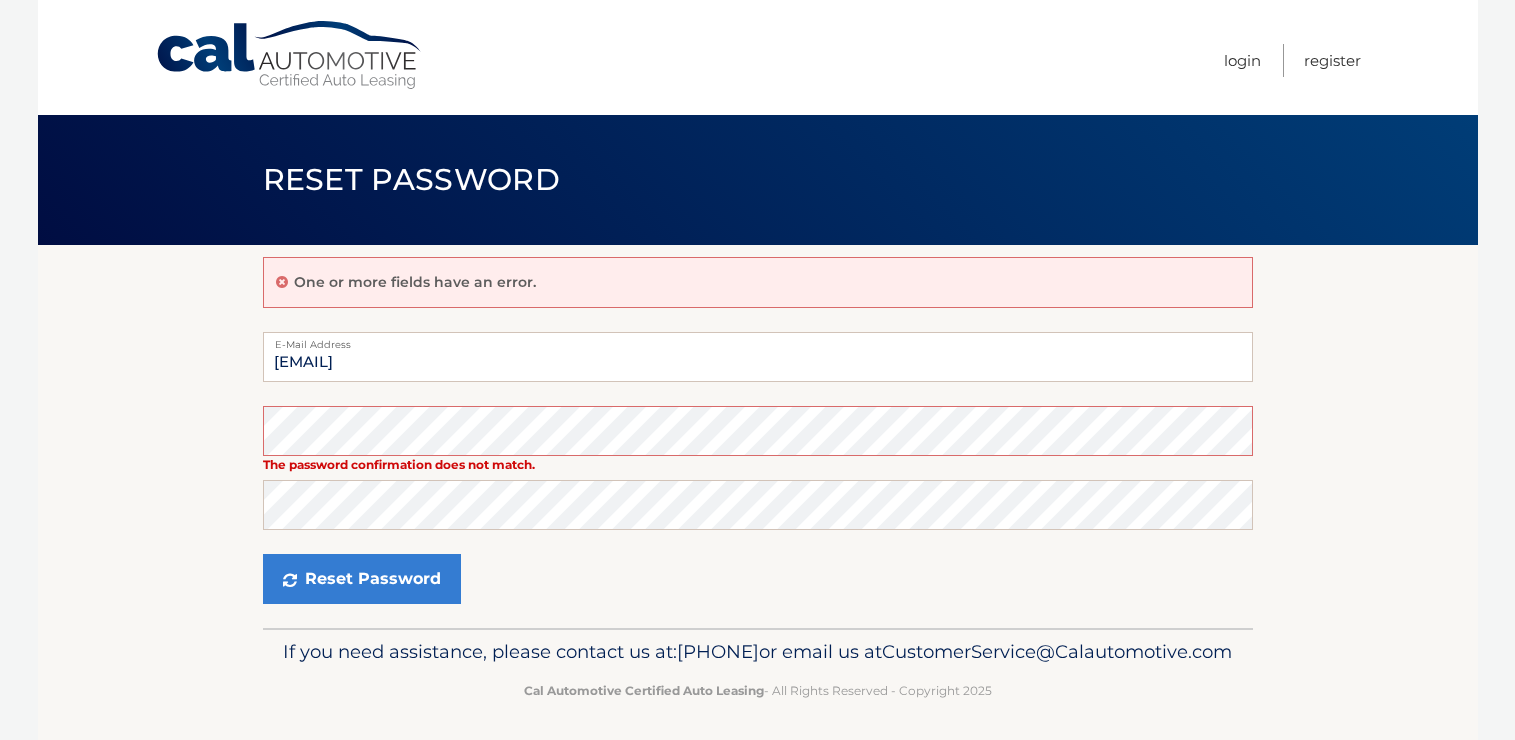 scroll, scrollTop: 0, scrollLeft: 0, axis: both 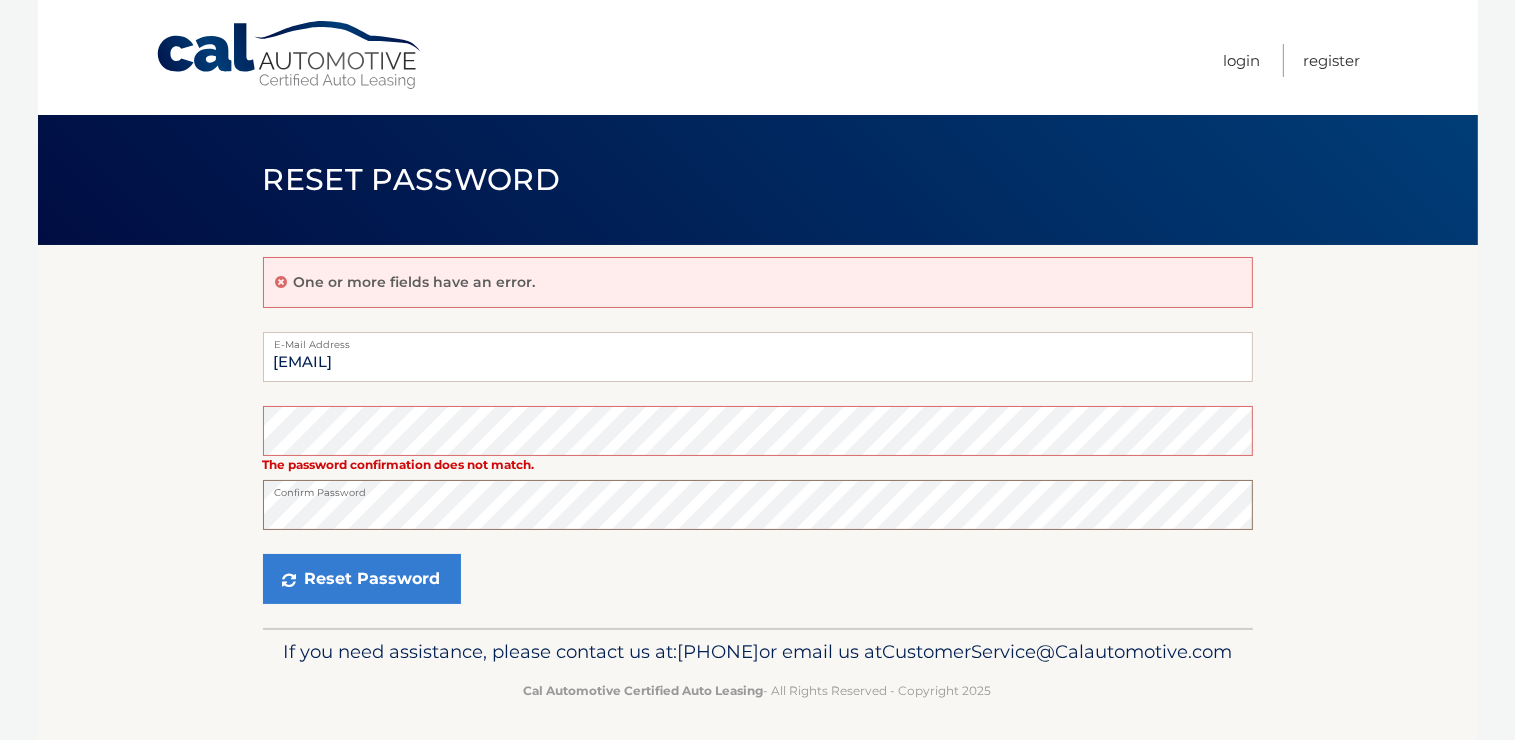 click on "Reset Password" at bounding box center (362, 579) 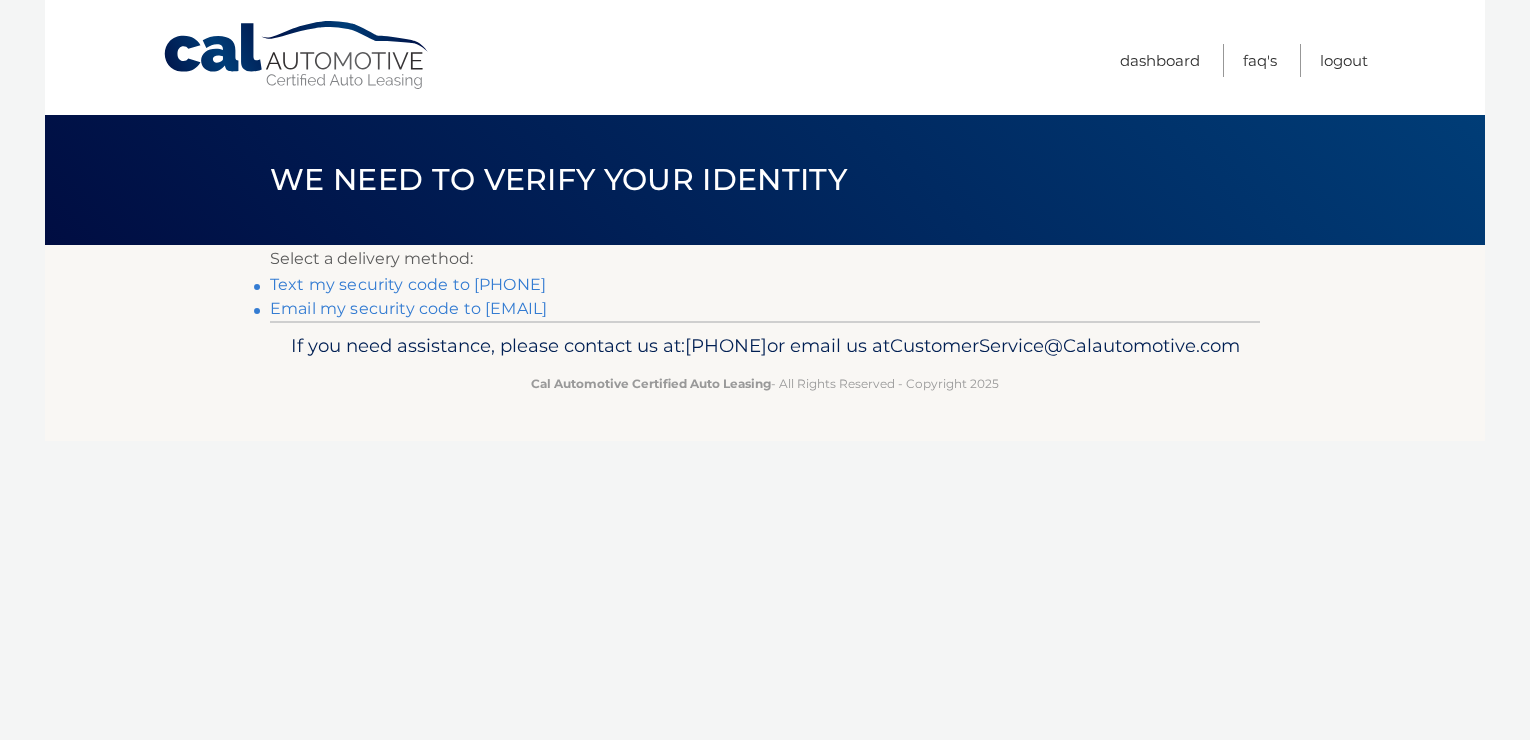 scroll, scrollTop: 0, scrollLeft: 0, axis: both 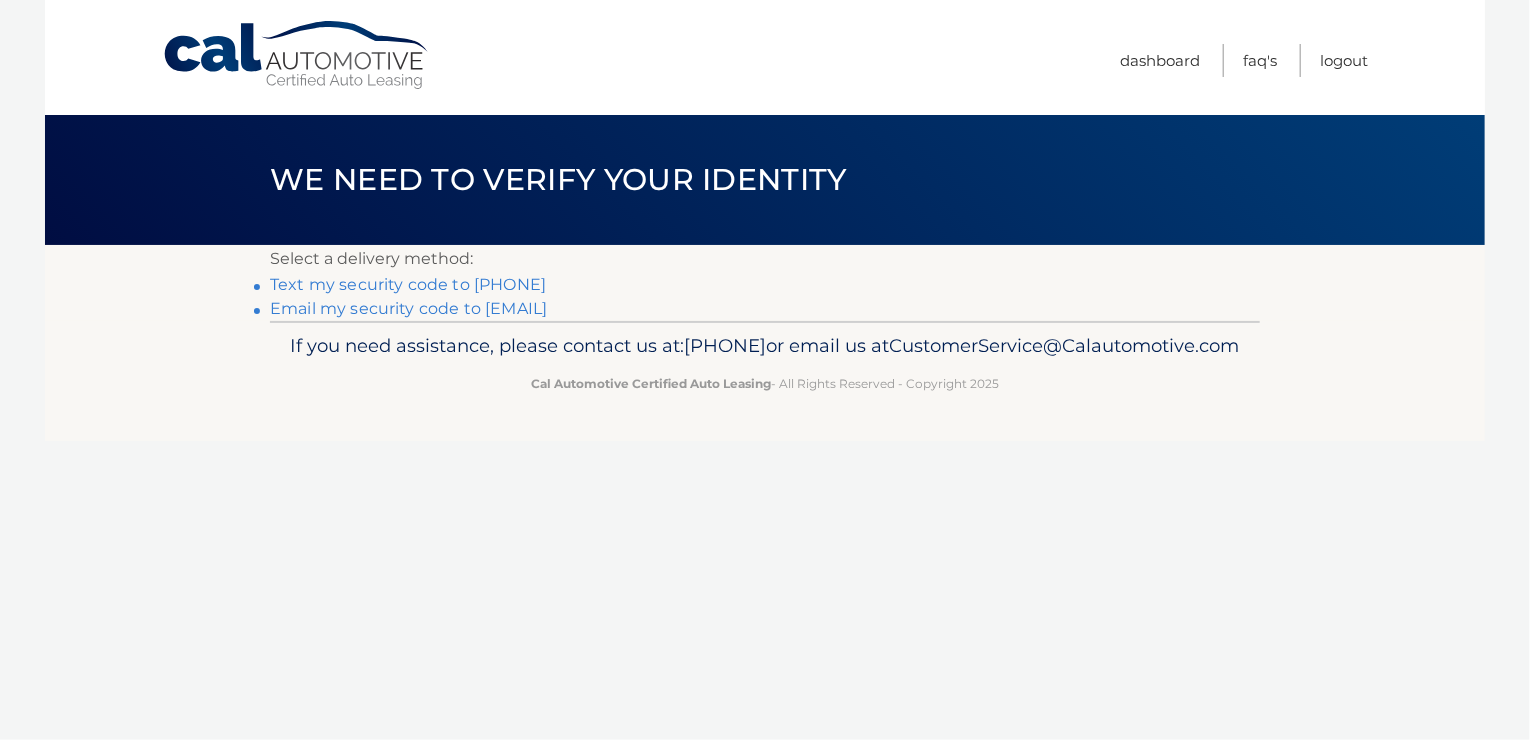 click on "Text my security code to xxx-xxx-8572" at bounding box center [408, 284] 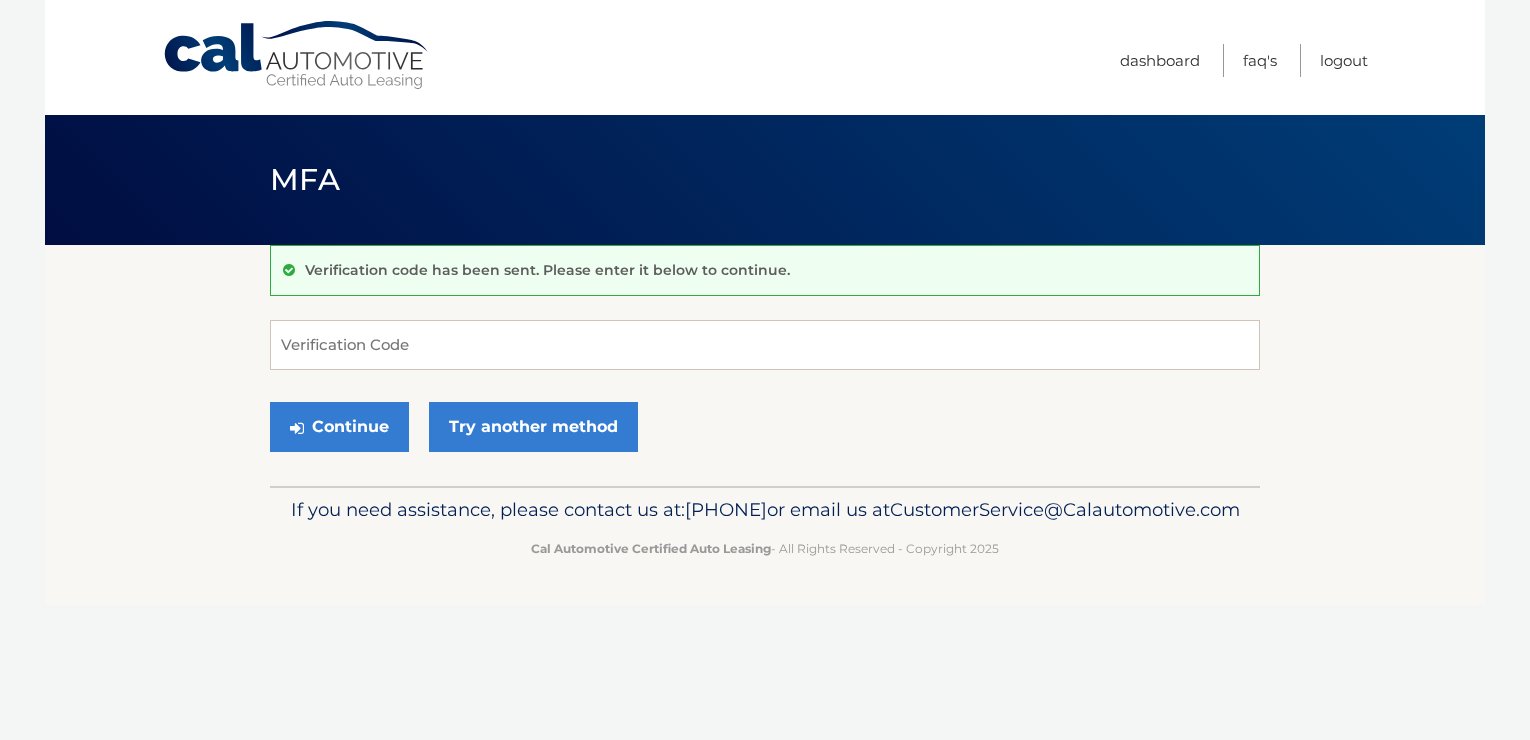 scroll, scrollTop: 0, scrollLeft: 0, axis: both 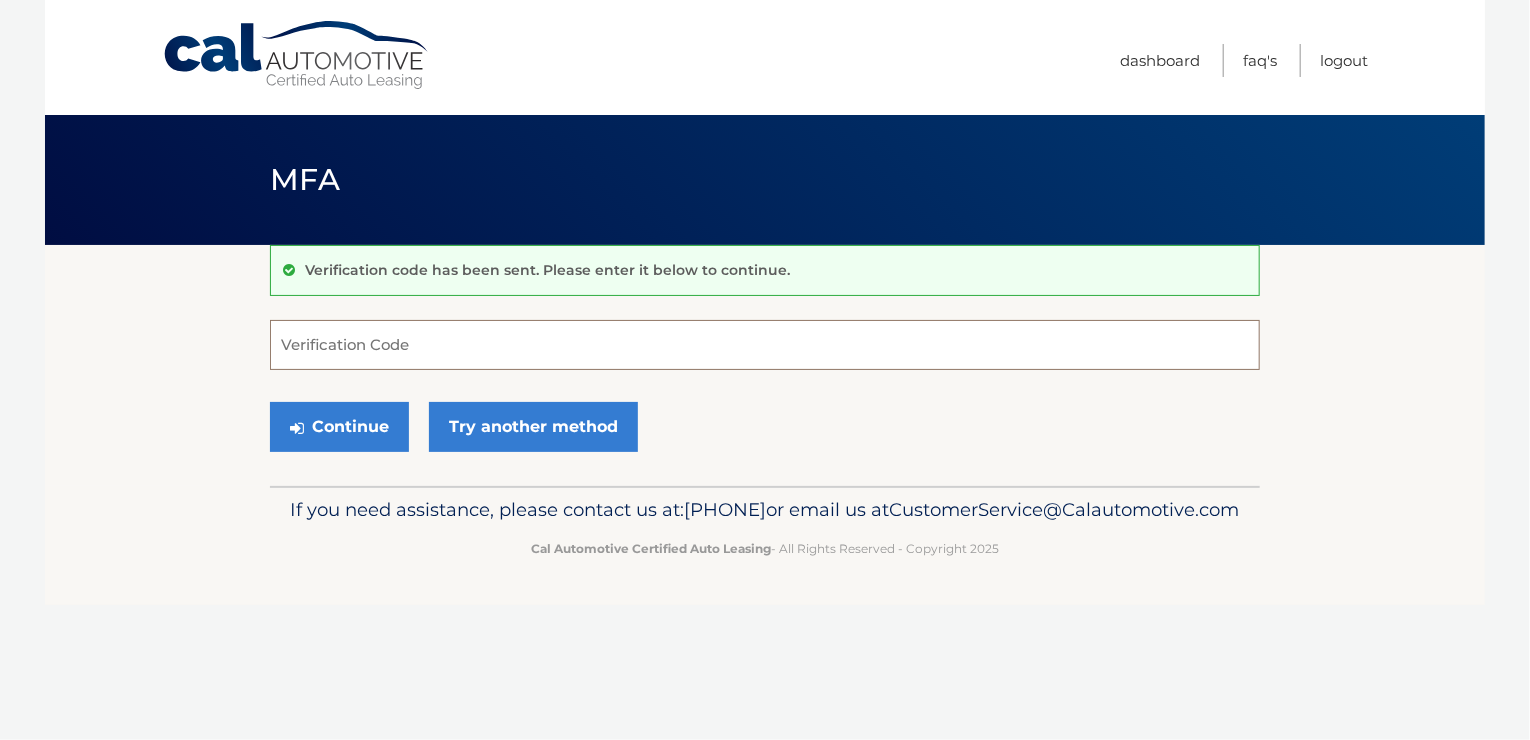 click on "Verification Code" at bounding box center [765, 345] 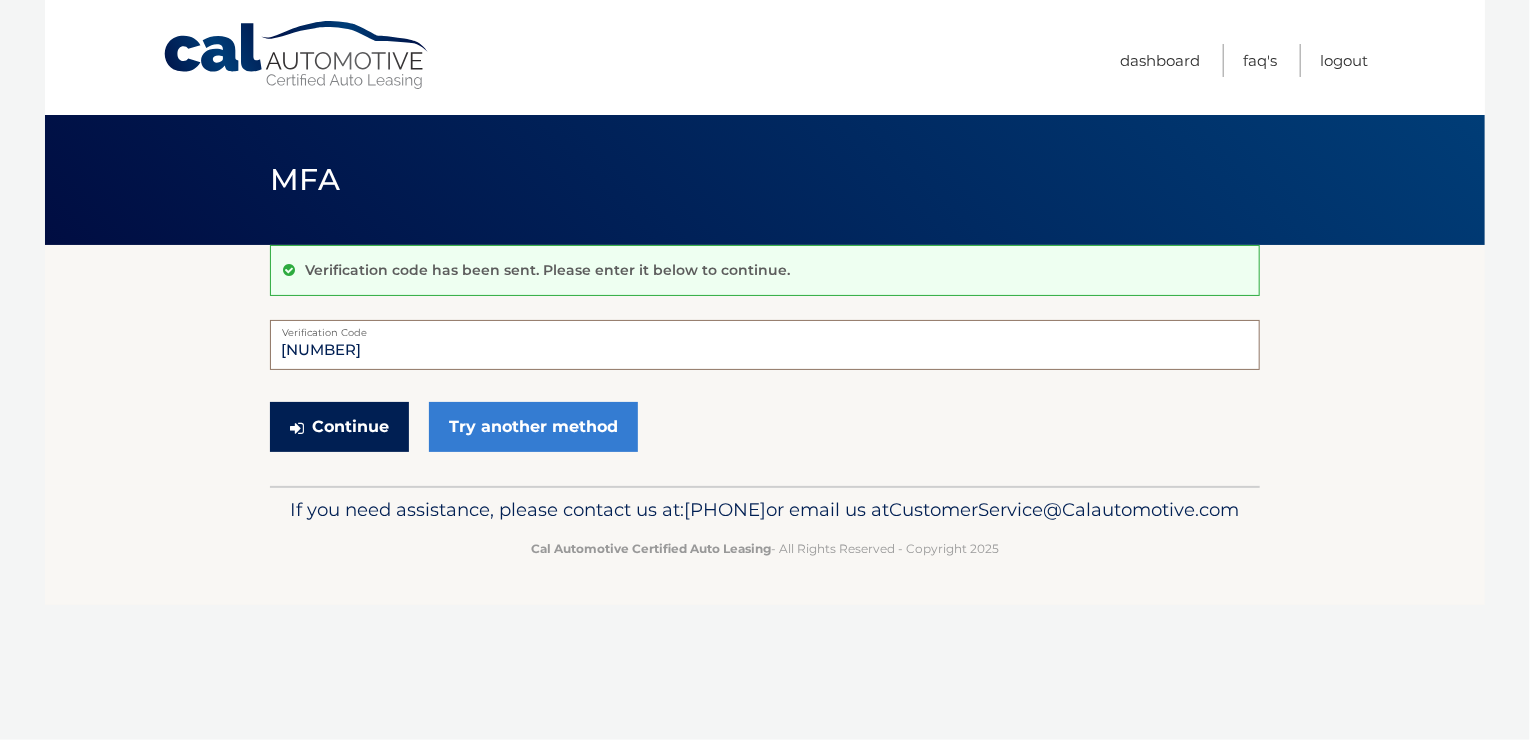 type on "[NUMBER]" 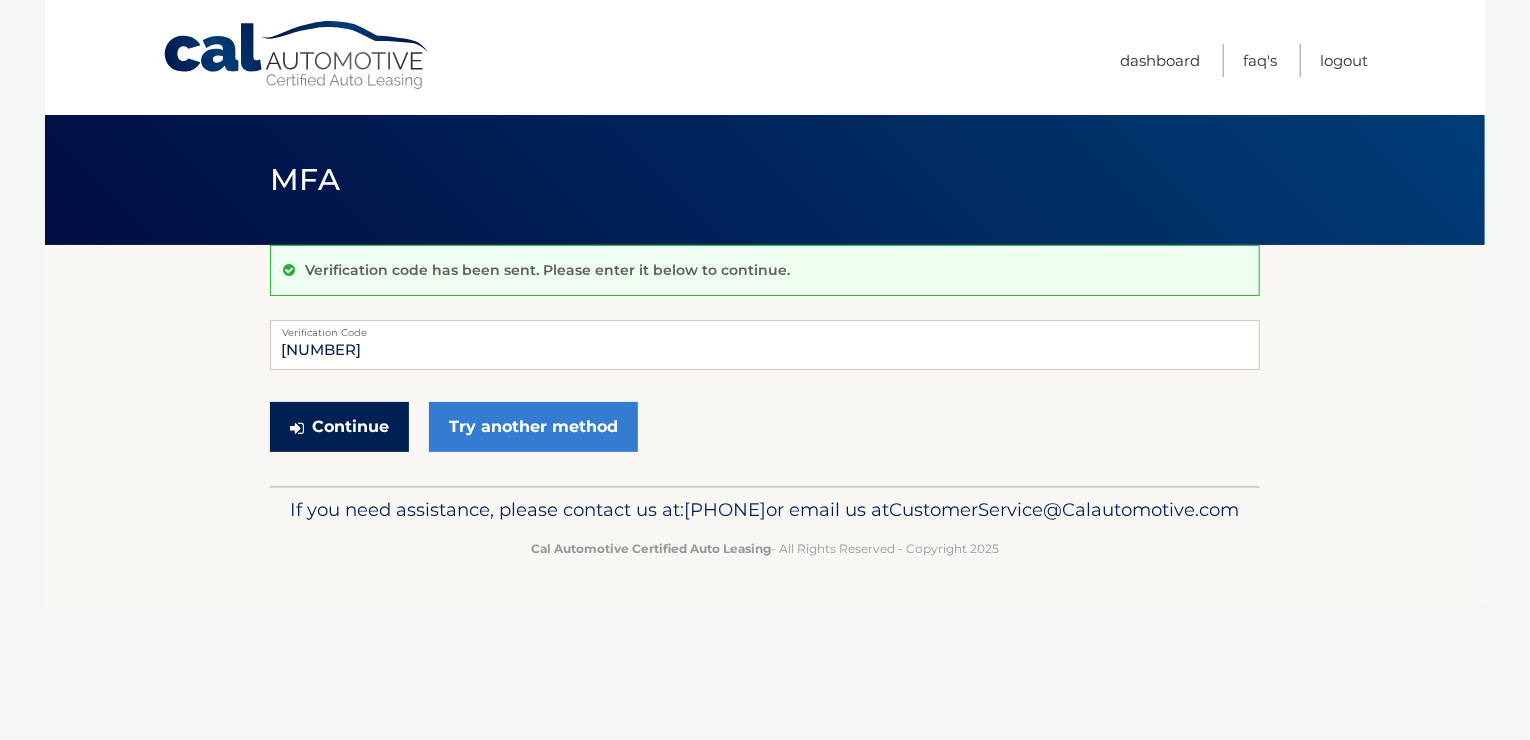 click on "Continue" at bounding box center [339, 427] 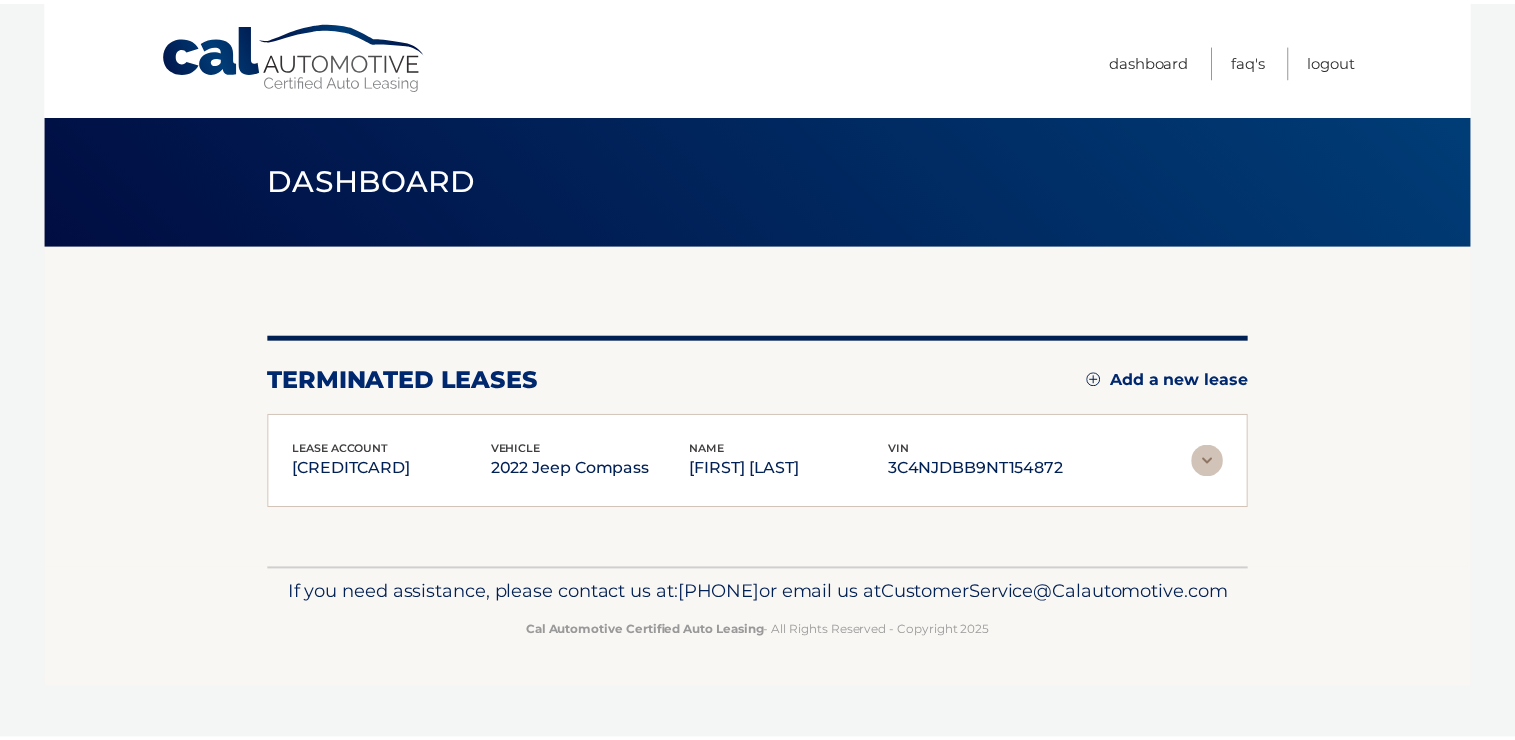 scroll, scrollTop: 0, scrollLeft: 0, axis: both 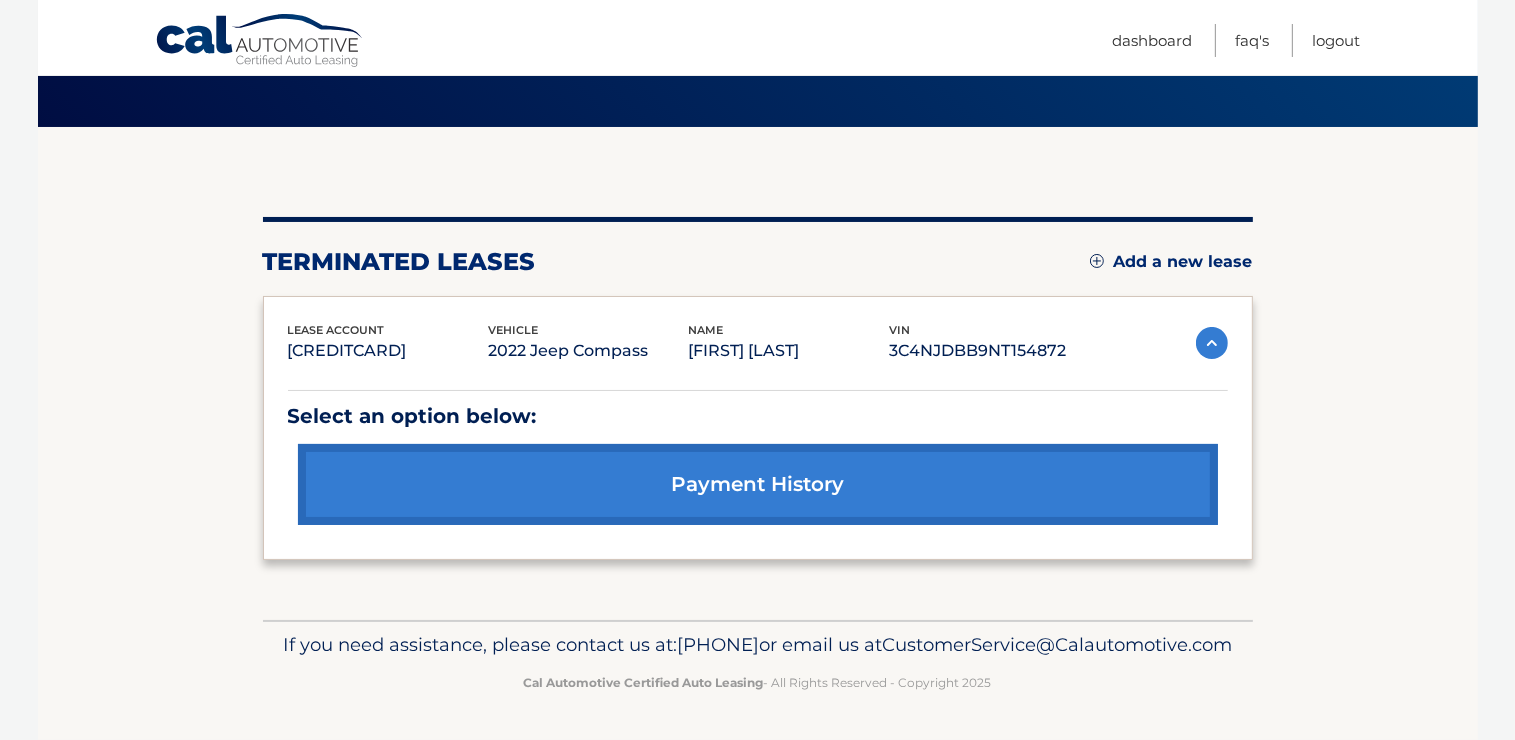 click on "Add a new lease" at bounding box center (1171, 262) 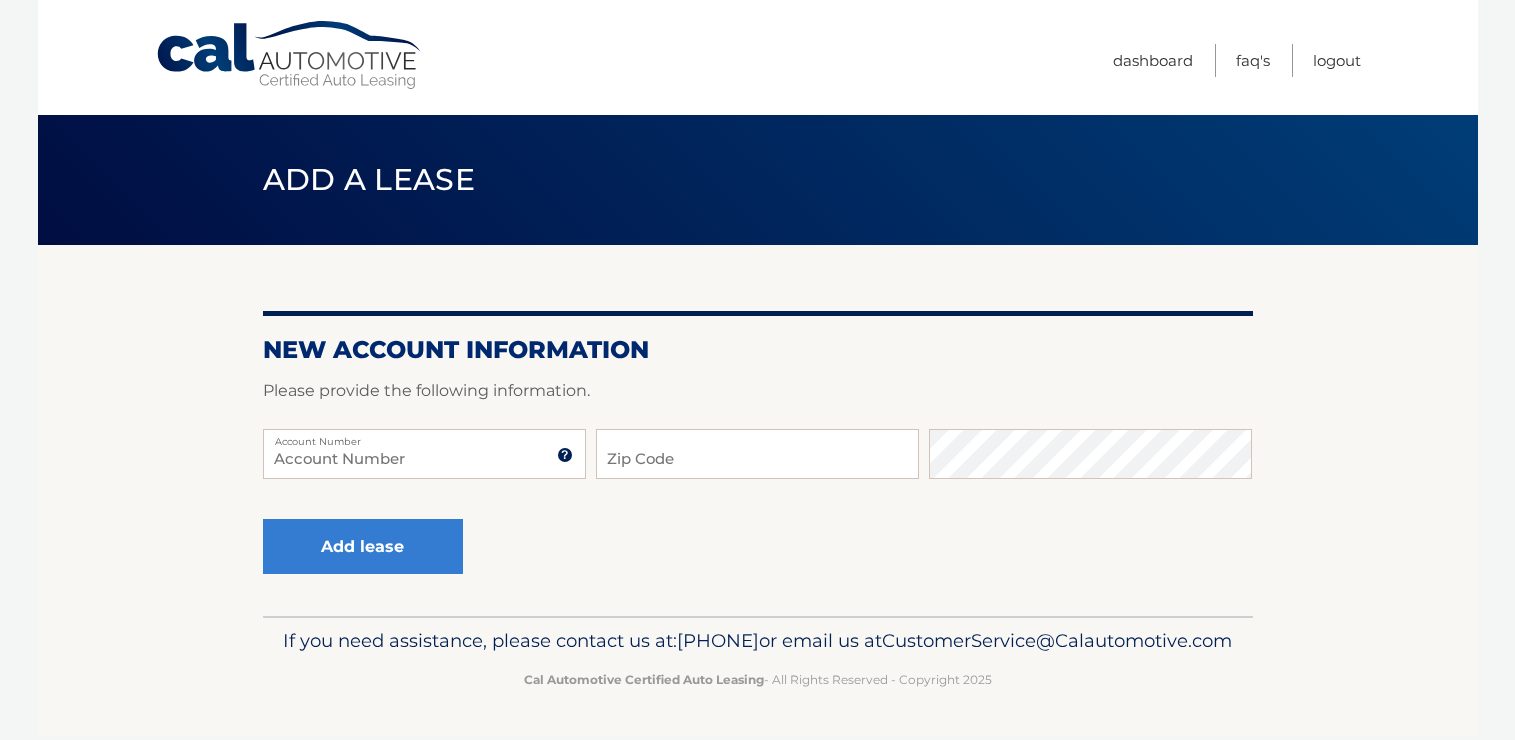 scroll, scrollTop: 0, scrollLeft: 0, axis: both 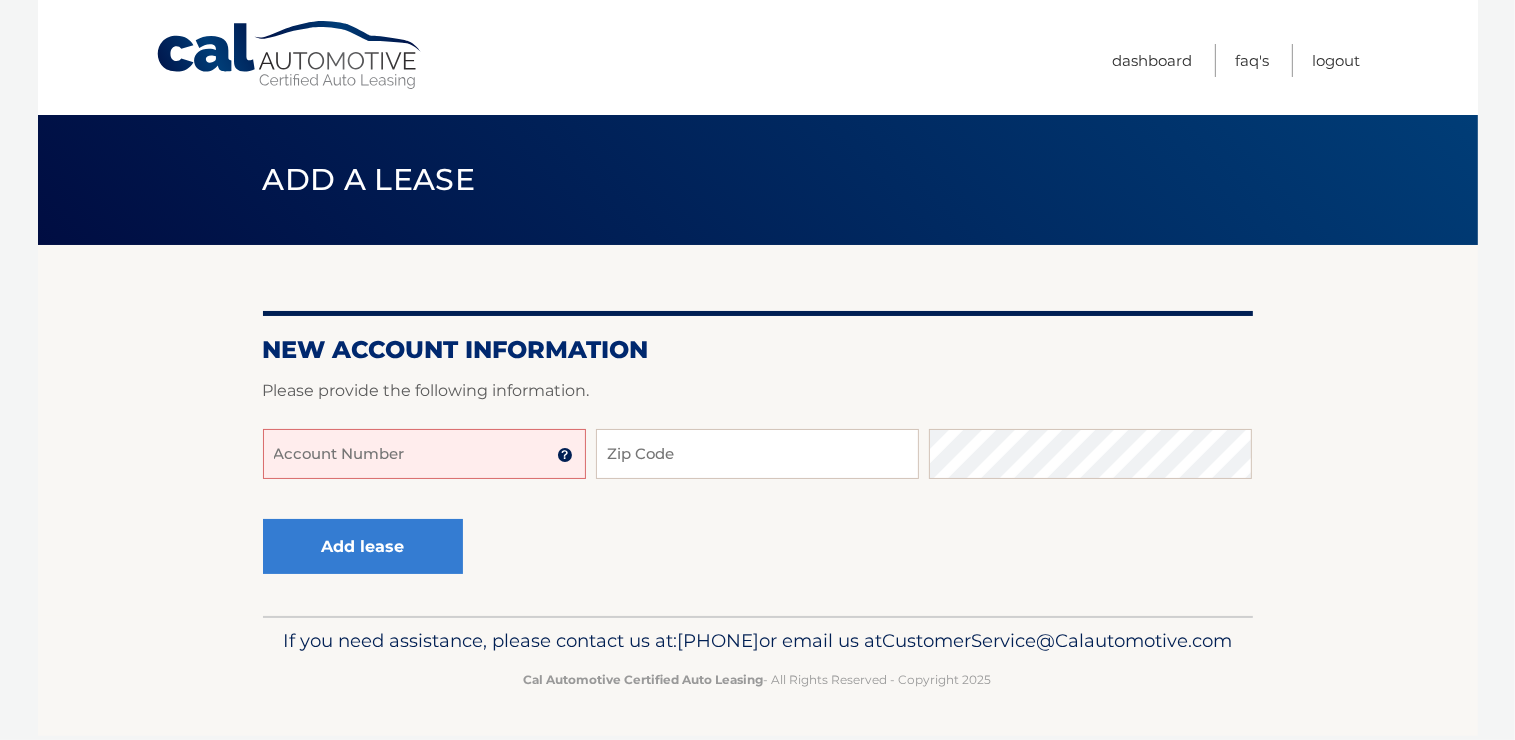 click on "Account Number" at bounding box center (424, 454) 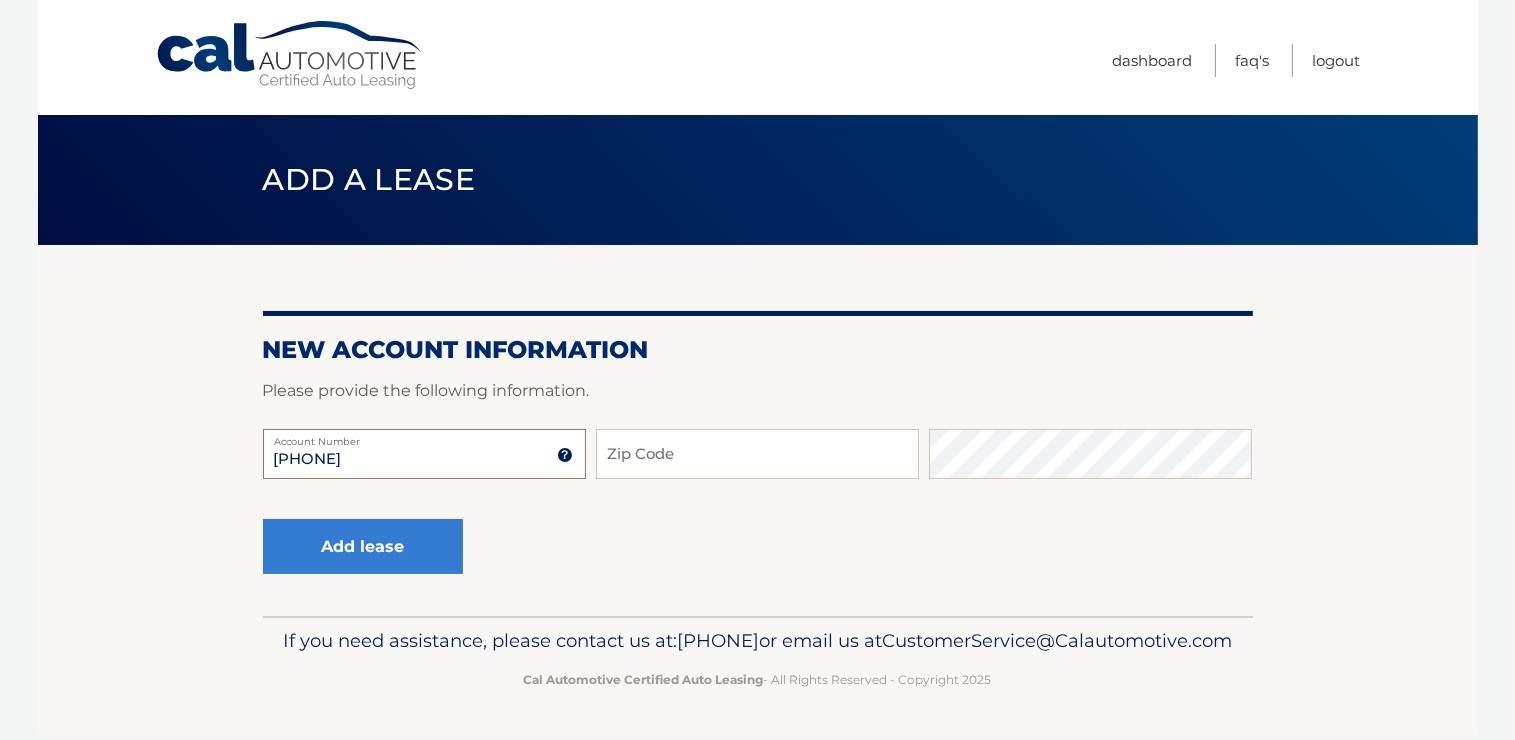 type on "[PHONE]" 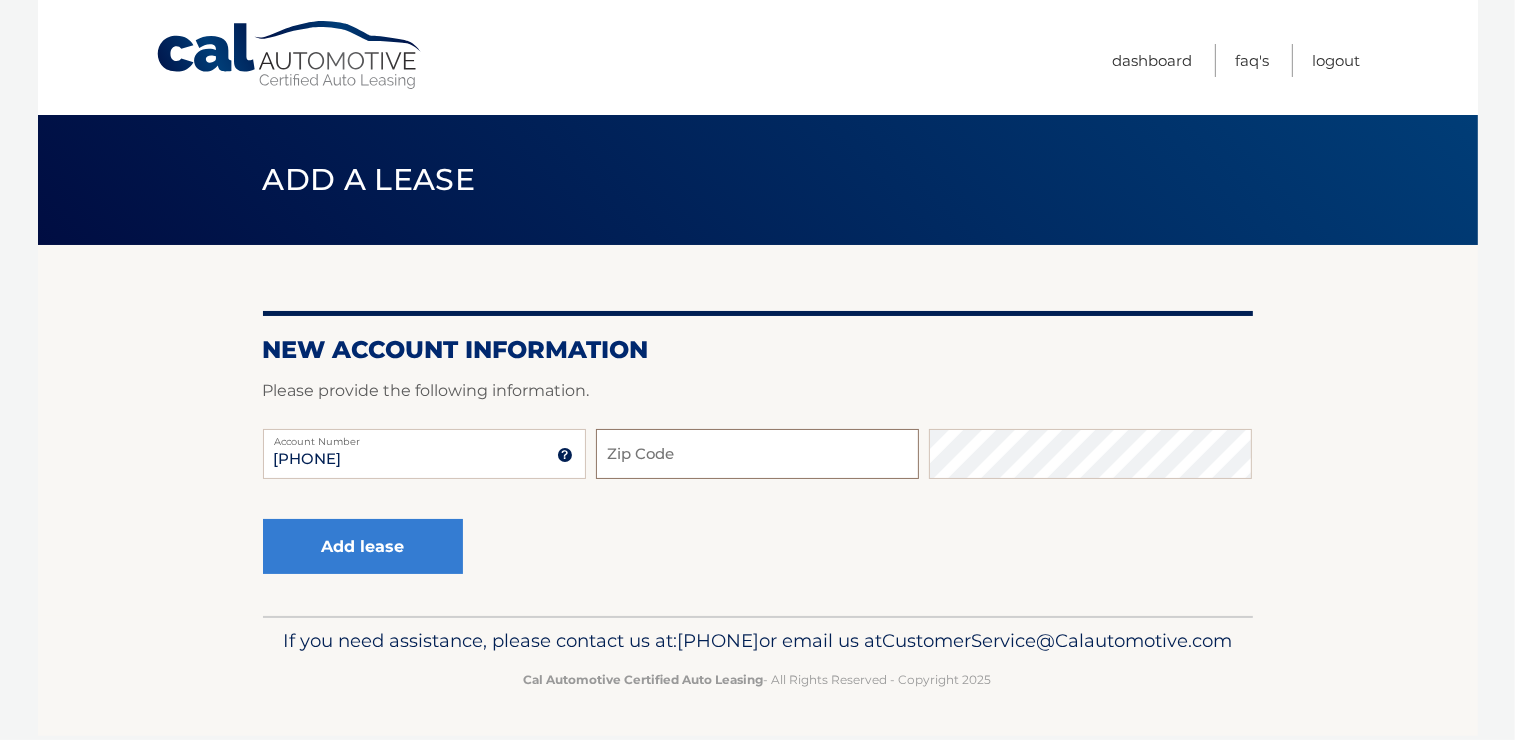 click on "Zip Code" at bounding box center [757, 454] 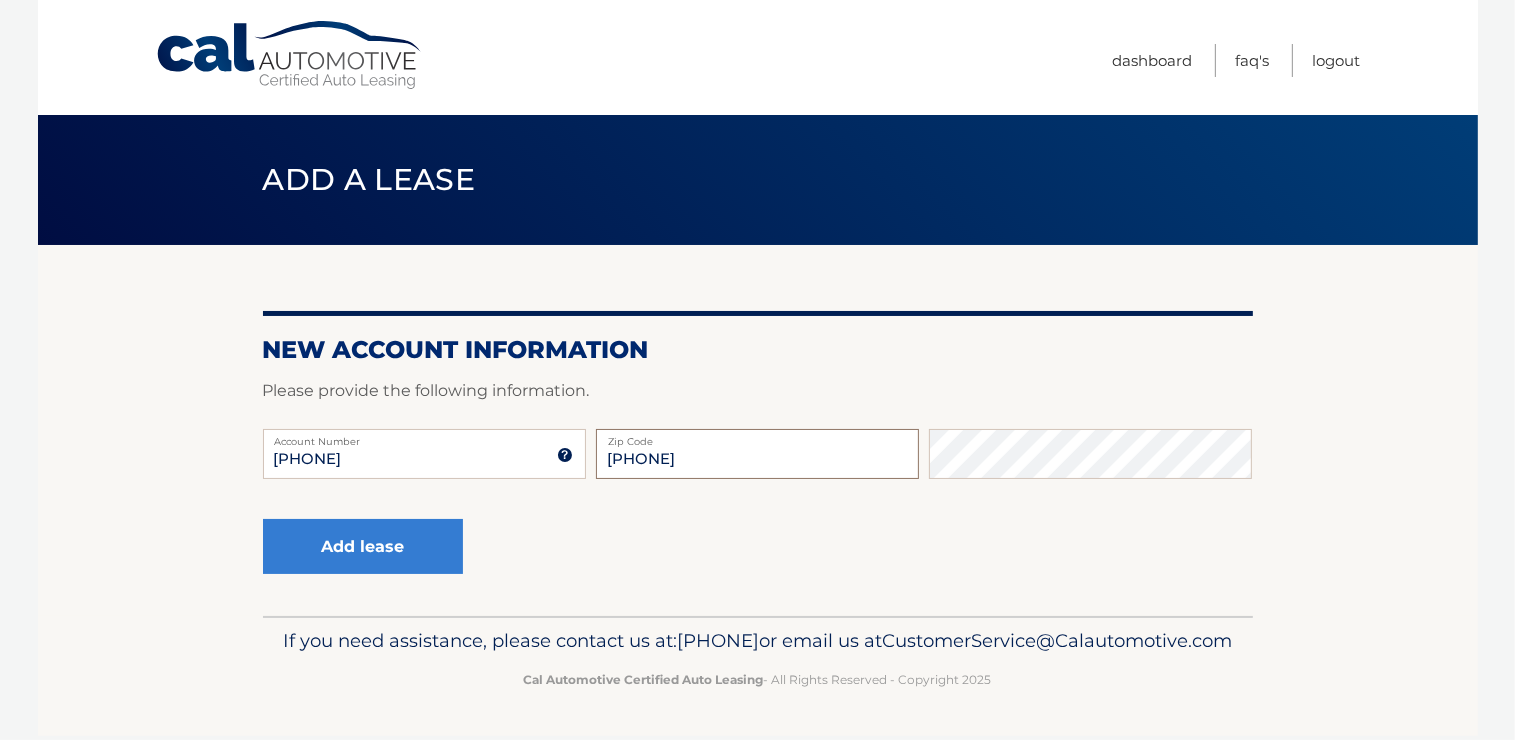 type on "[PHONE]" 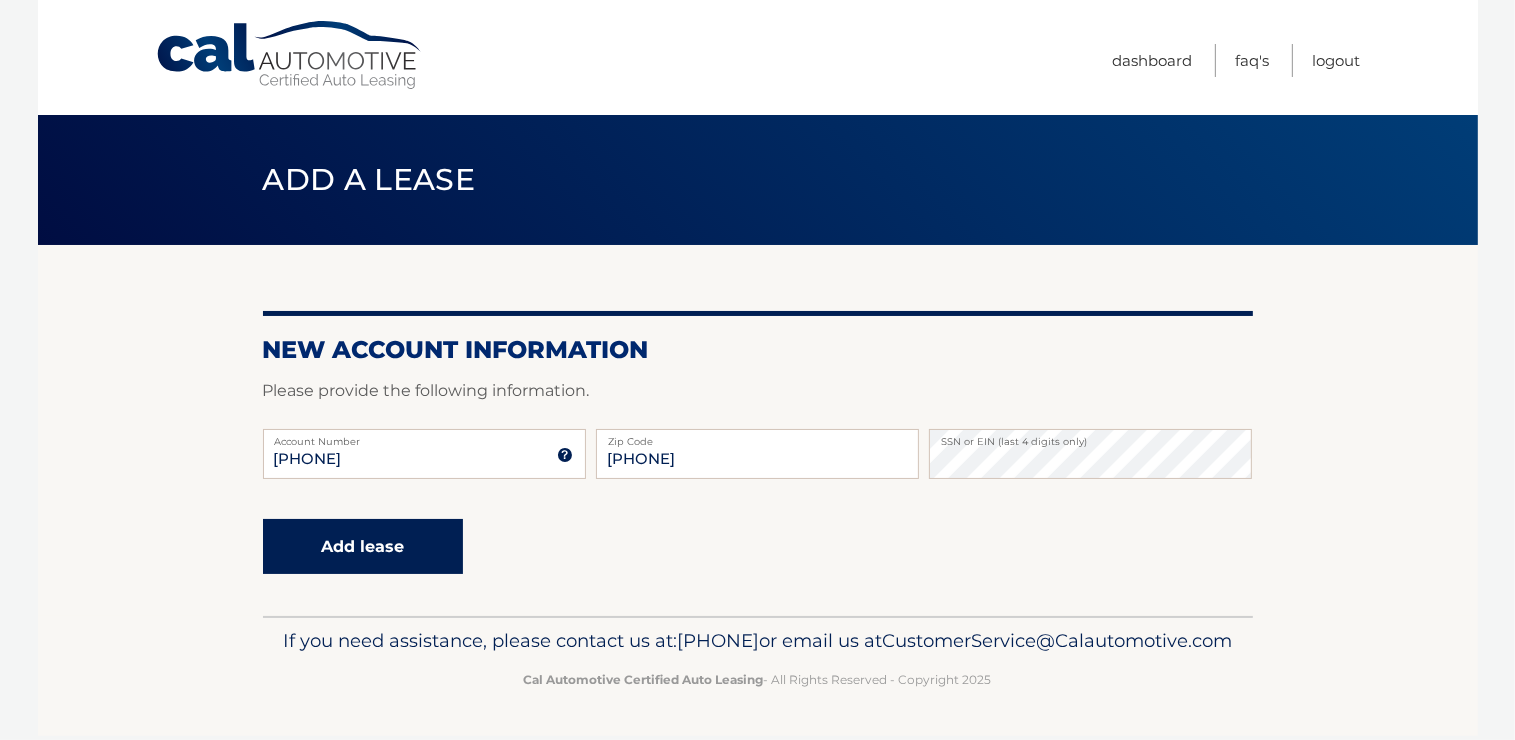 click on "Add lease" at bounding box center [363, 546] 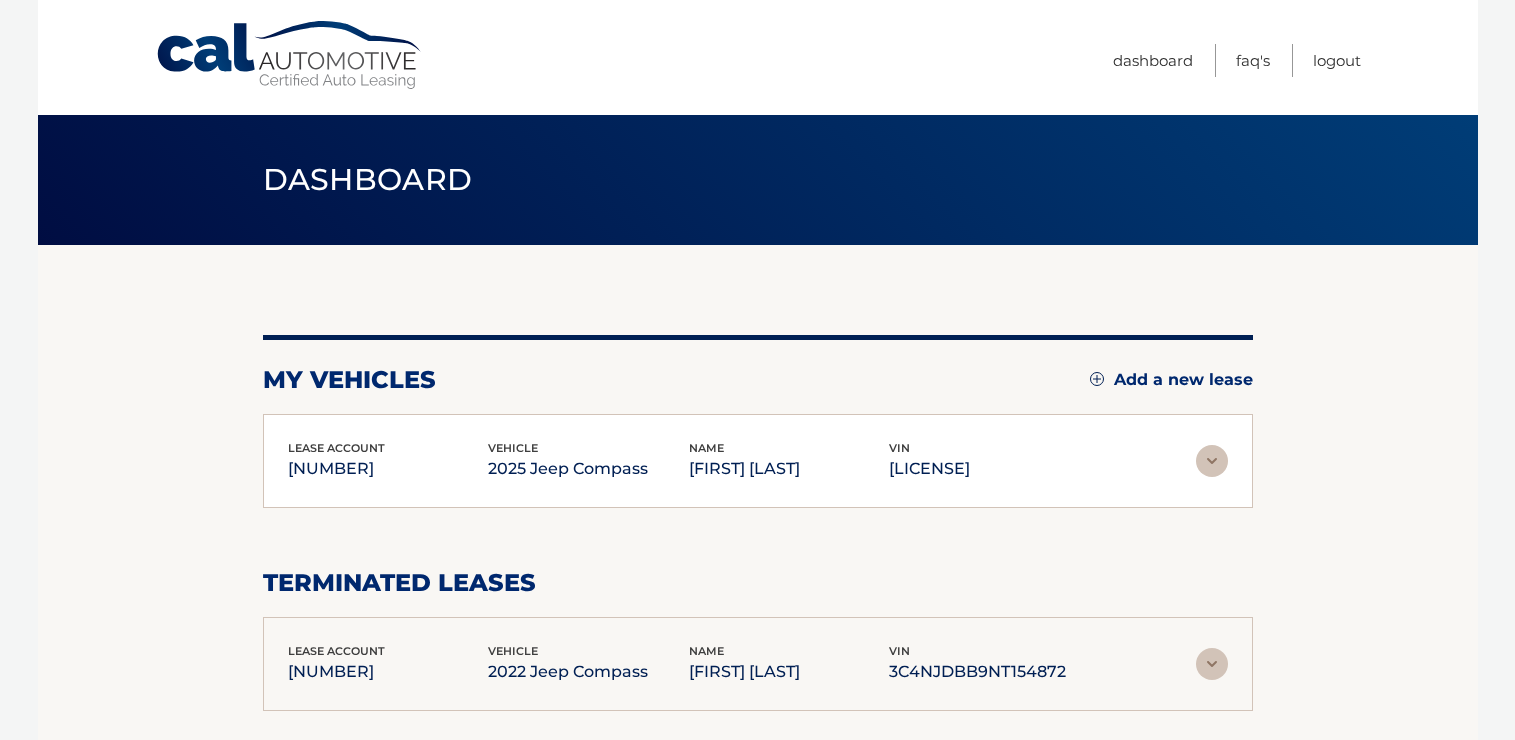 scroll, scrollTop: 0, scrollLeft: 0, axis: both 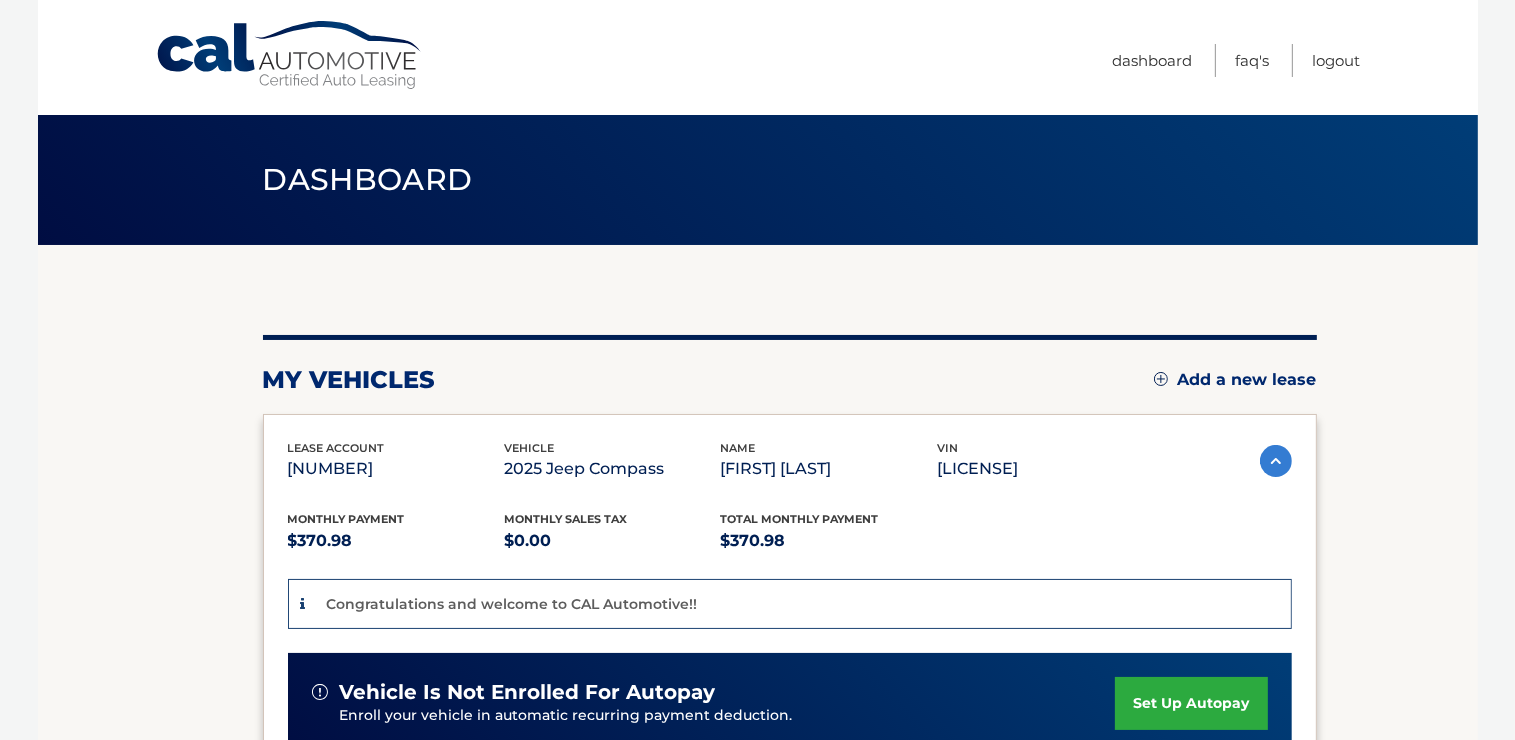 click on "$370.98" at bounding box center [396, 541] 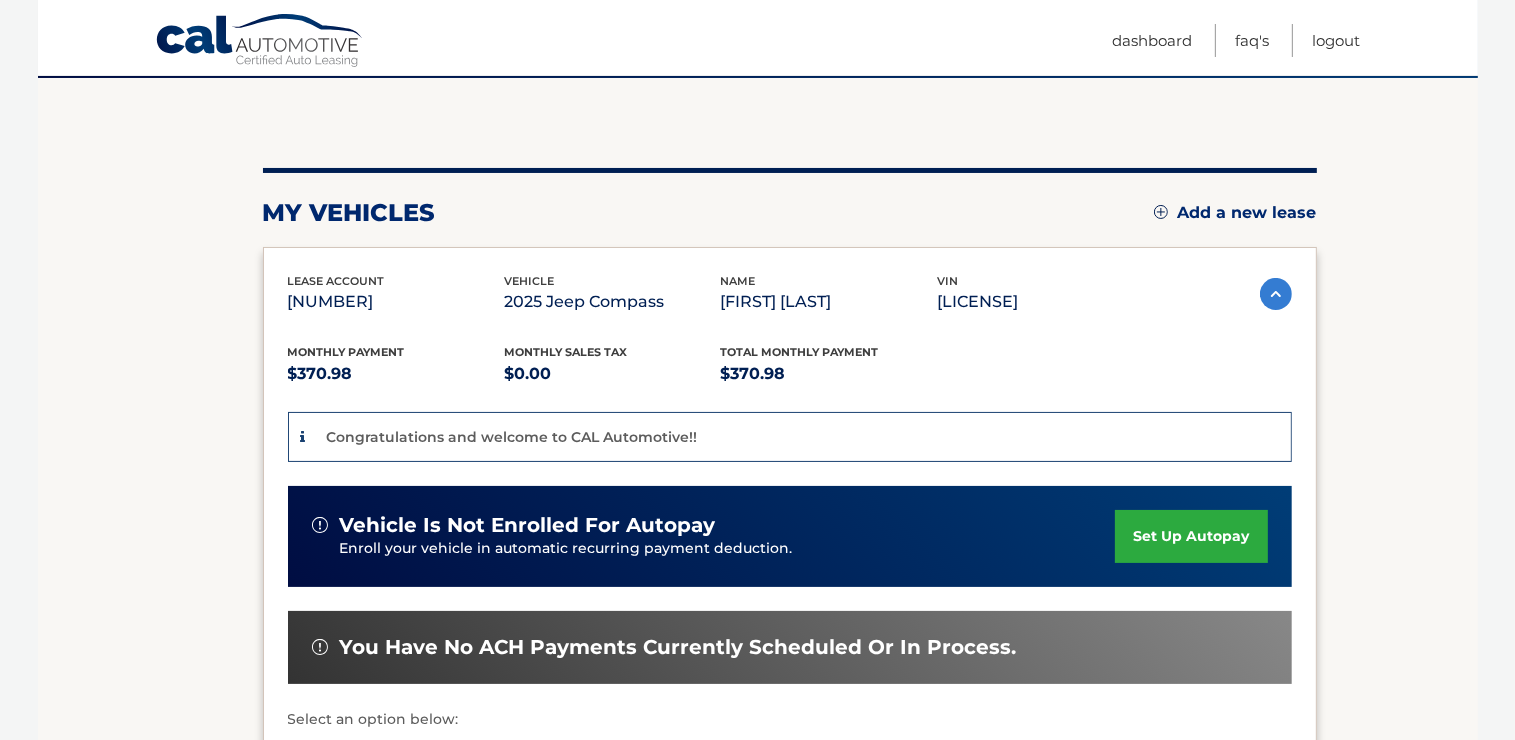 scroll, scrollTop: 173, scrollLeft: 0, axis: vertical 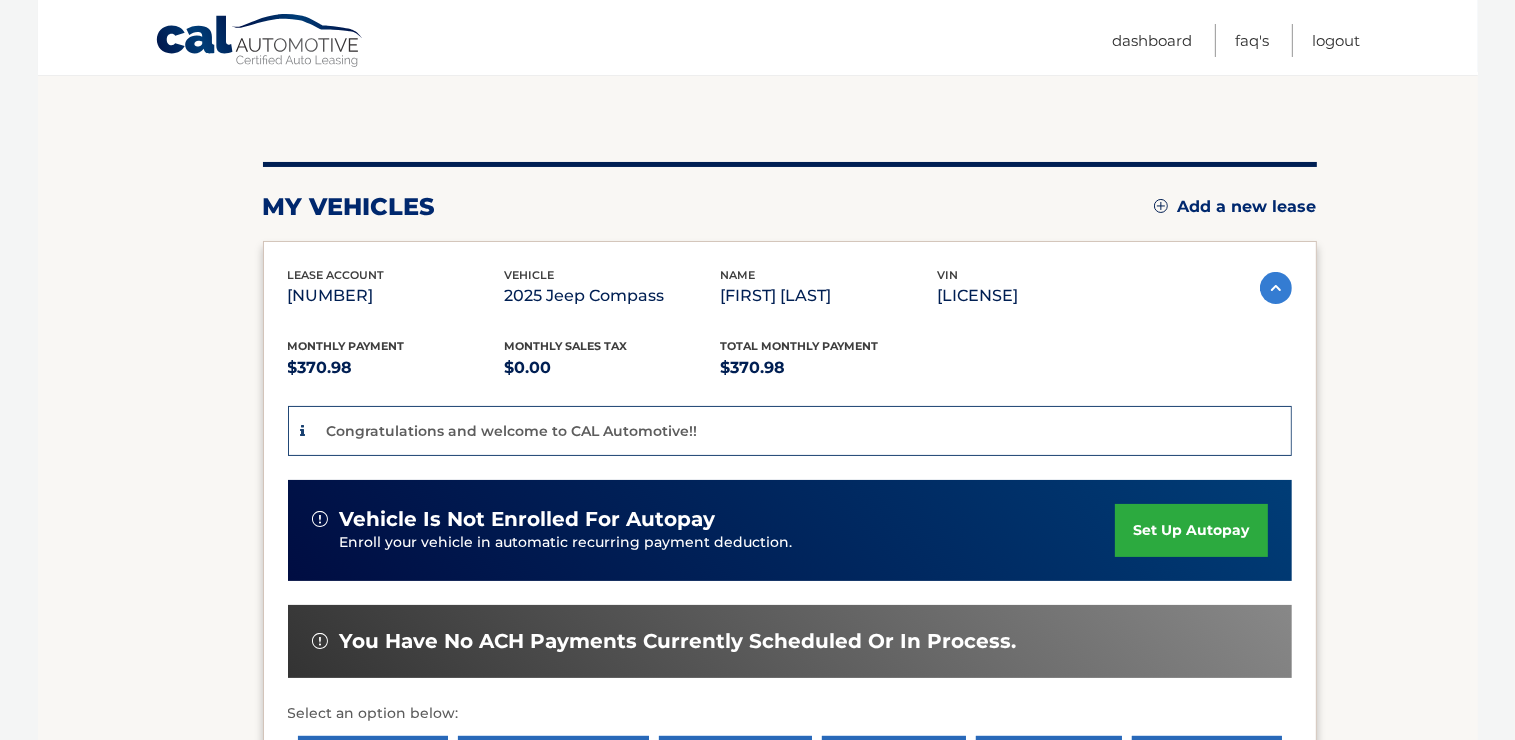 click on "set up autopay" at bounding box center (1191, 530) 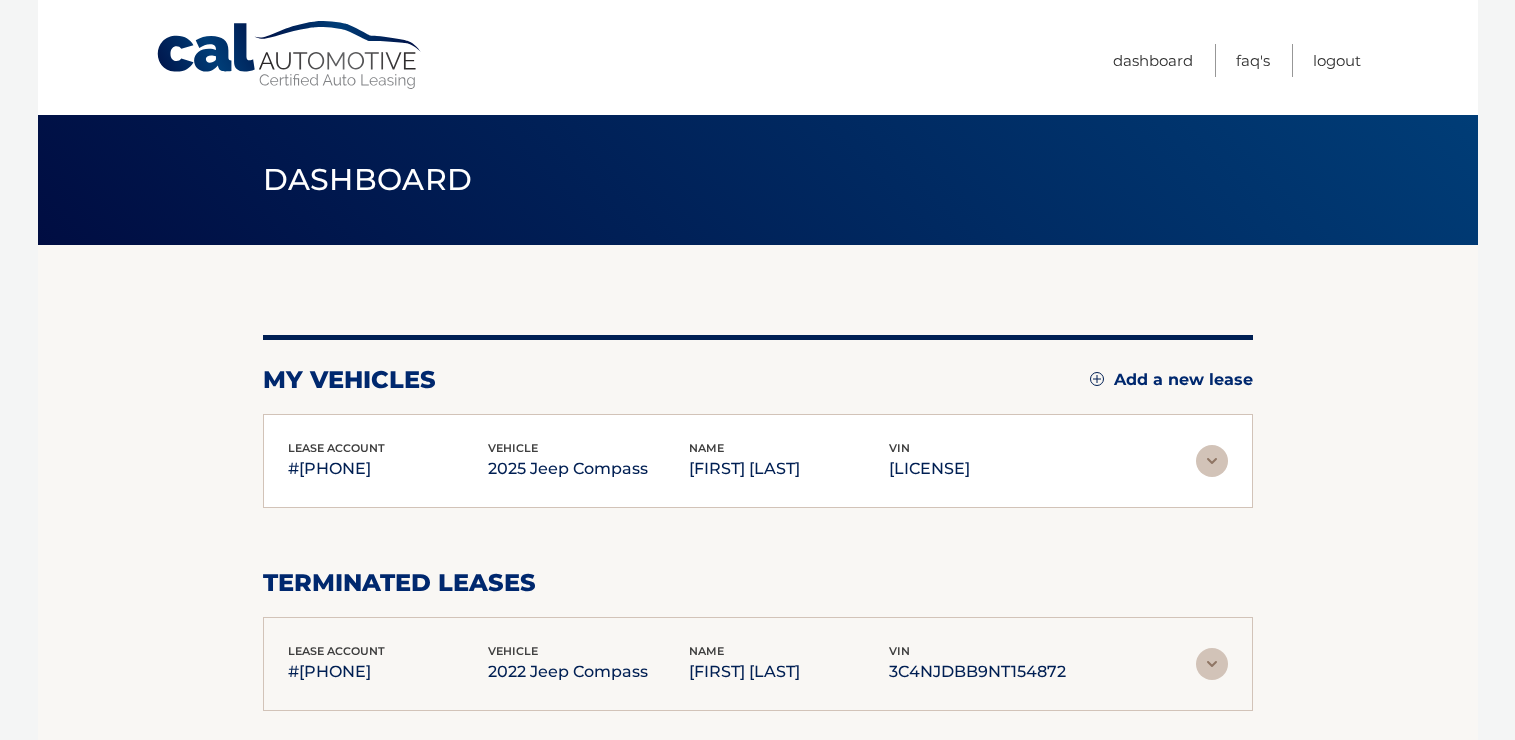 scroll, scrollTop: 0, scrollLeft: 0, axis: both 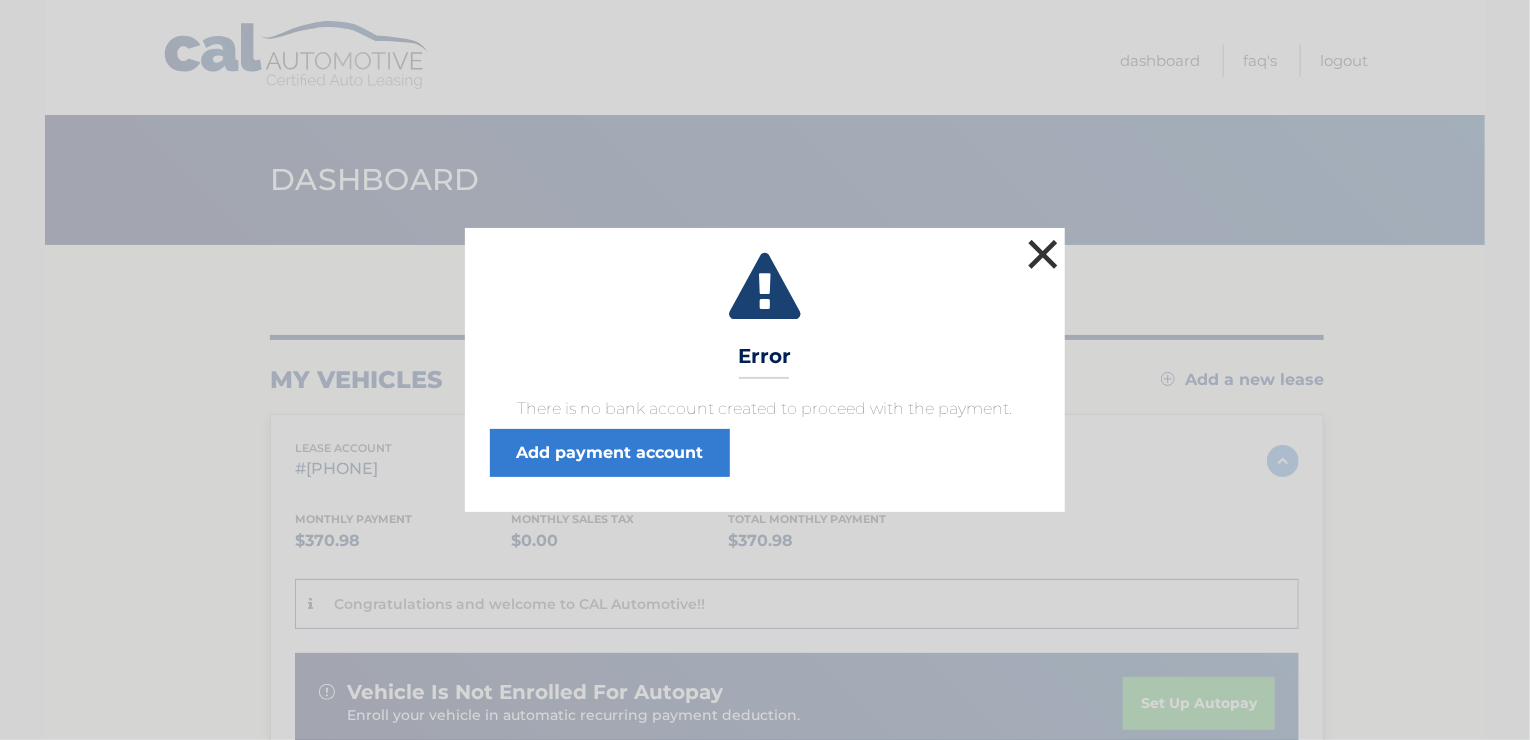 click on "×" at bounding box center [1043, 254] 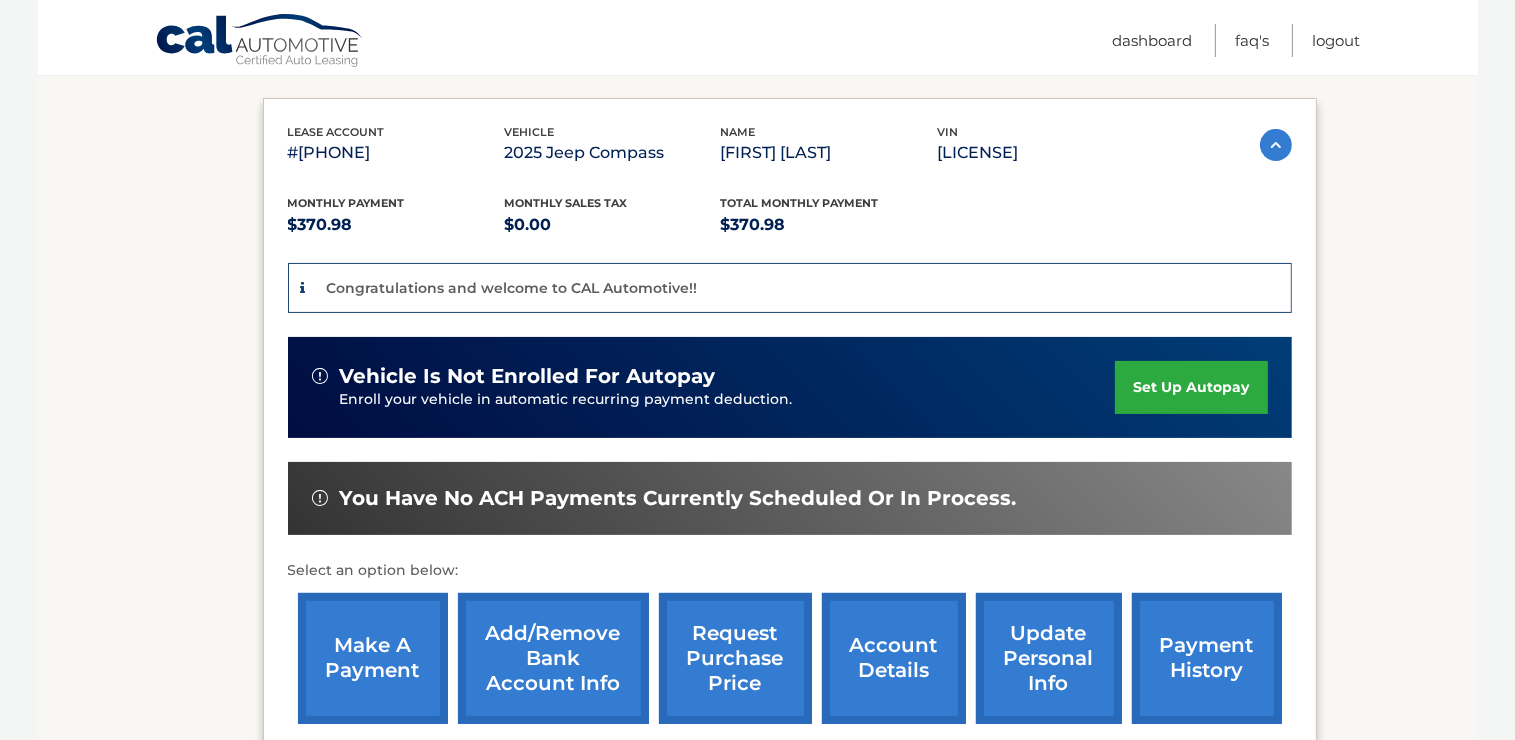 scroll, scrollTop: 346, scrollLeft: 0, axis: vertical 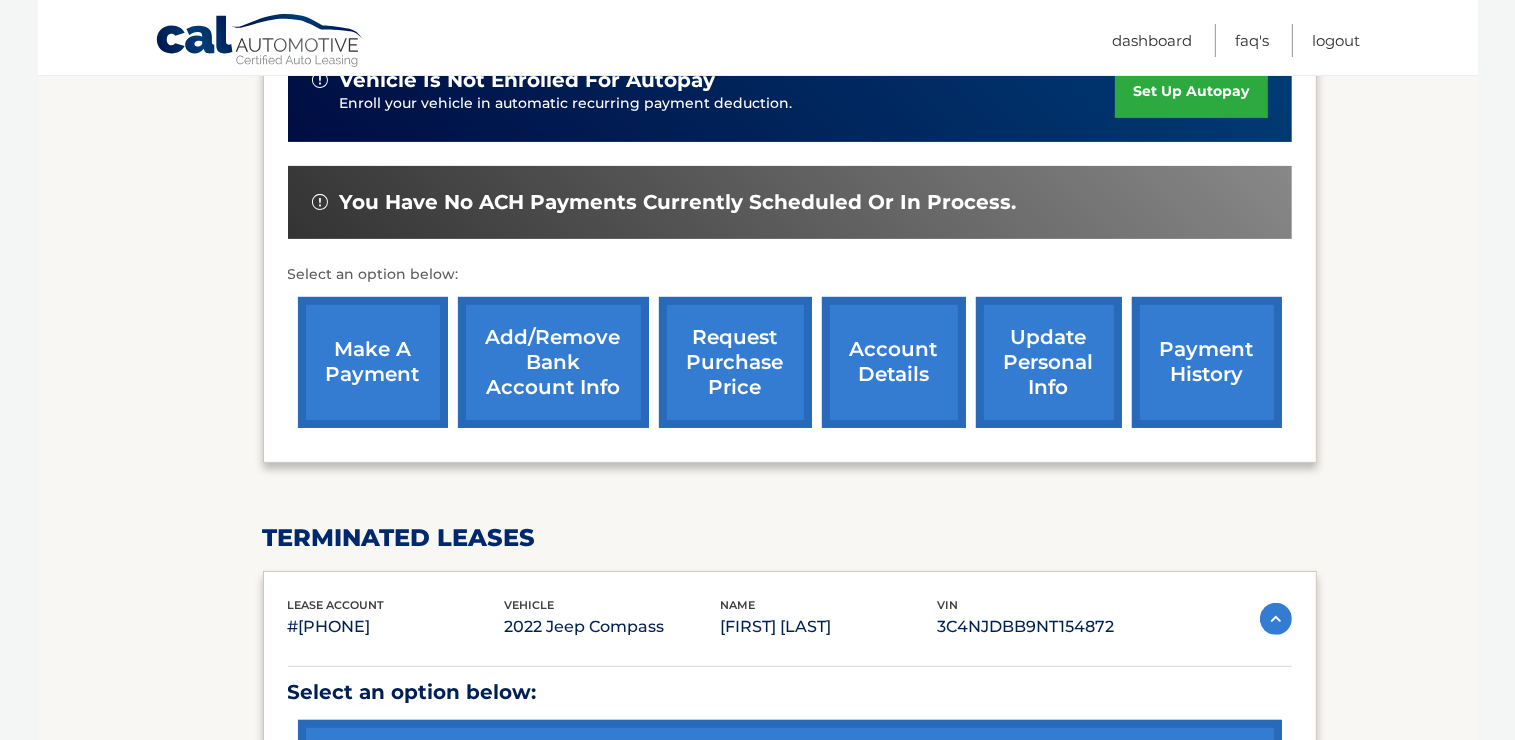 click on "Add/Remove bank account info" at bounding box center (553, 362) 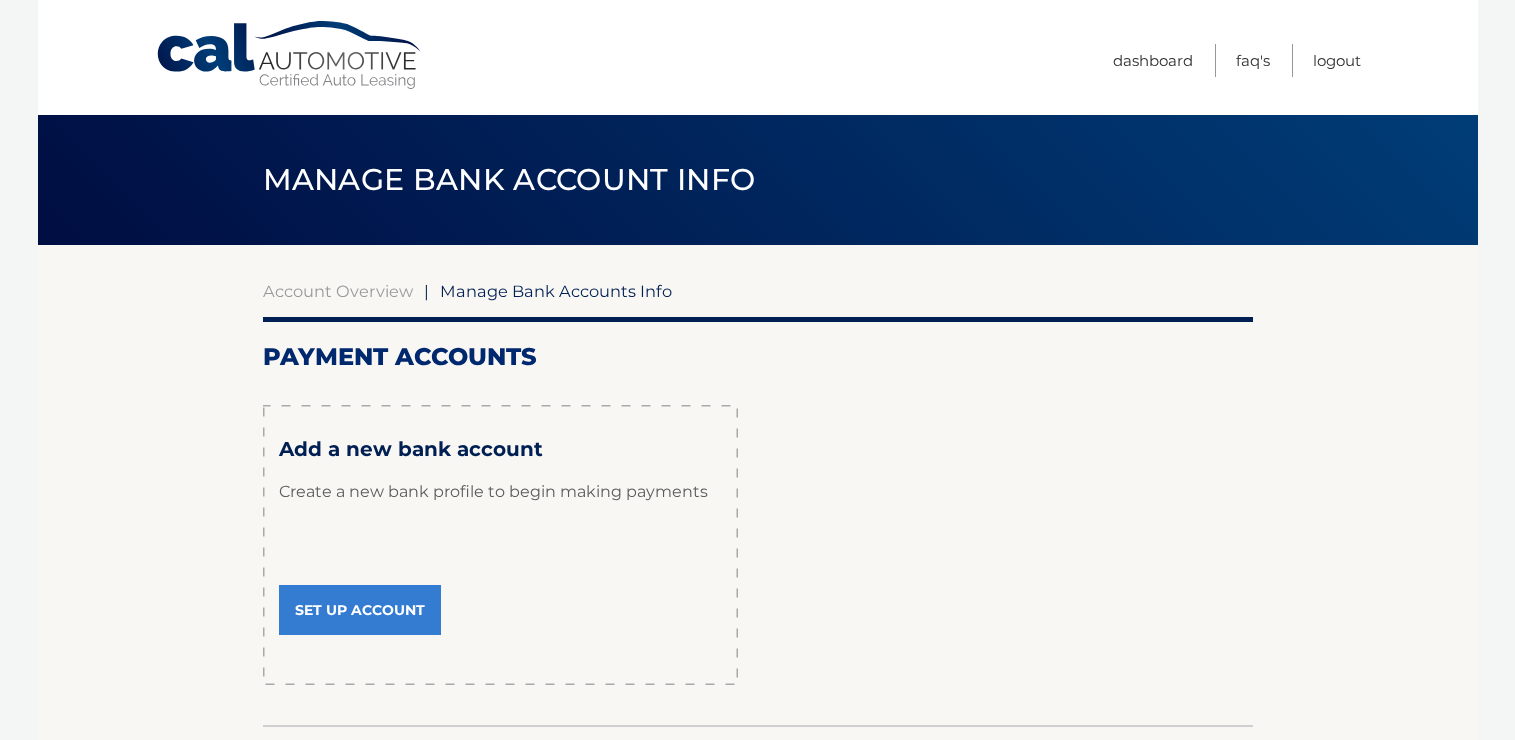 scroll, scrollTop: 0, scrollLeft: 0, axis: both 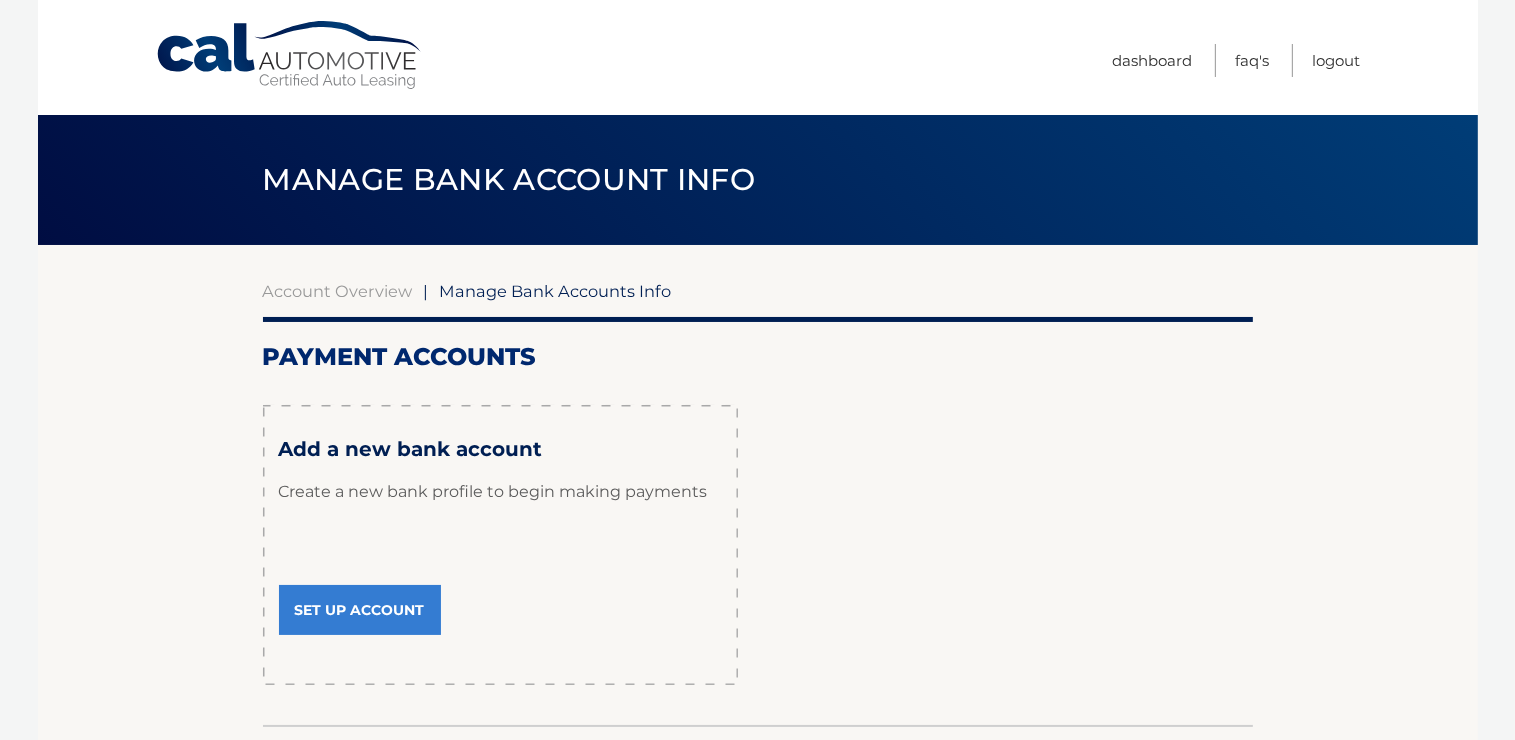 click on "Set Up Account" at bounding box center [360, 610] 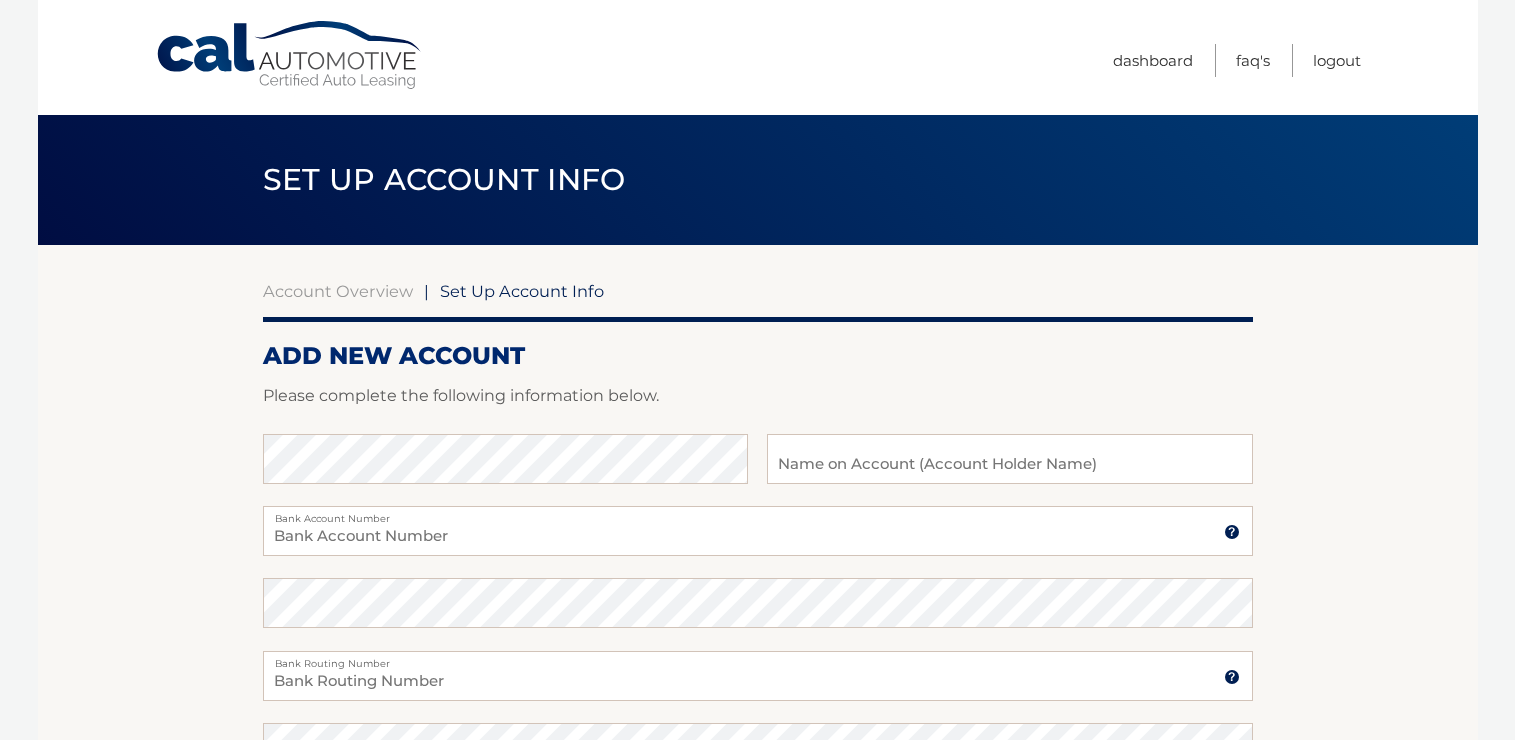 scroll, scrollTop: 0, scrollLeft: 0, axis: both 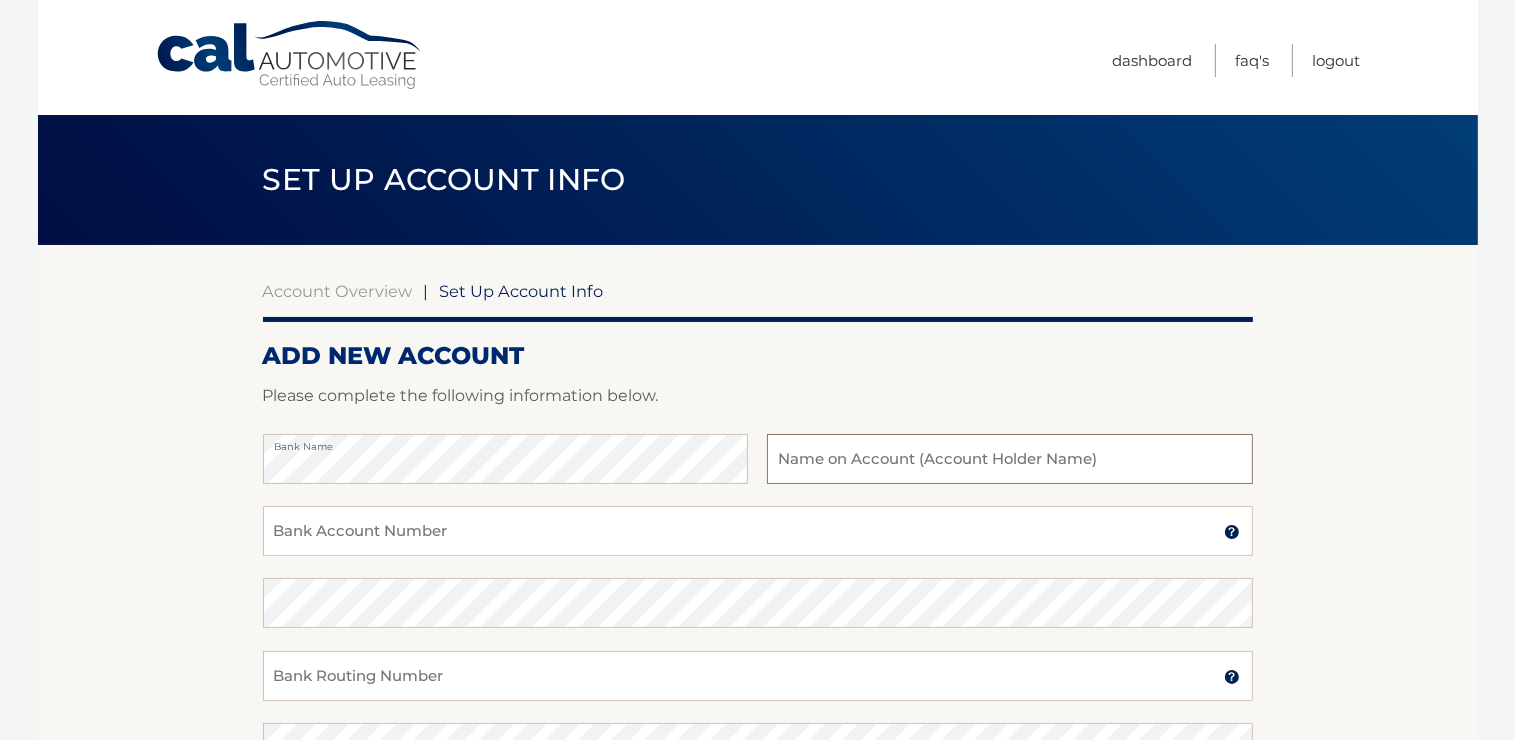 click at bounding box center [1009, 459] 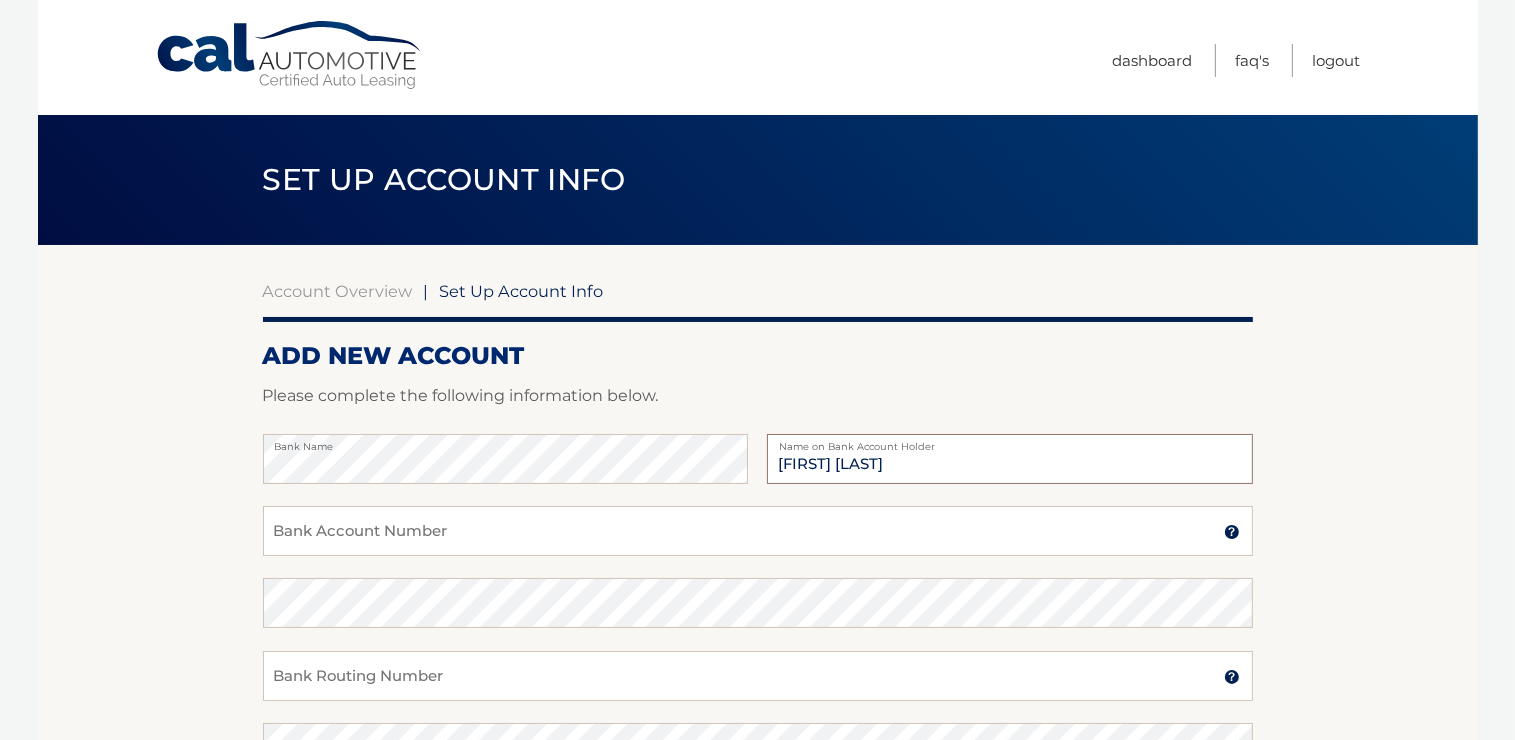 type on "Michelle Farber" 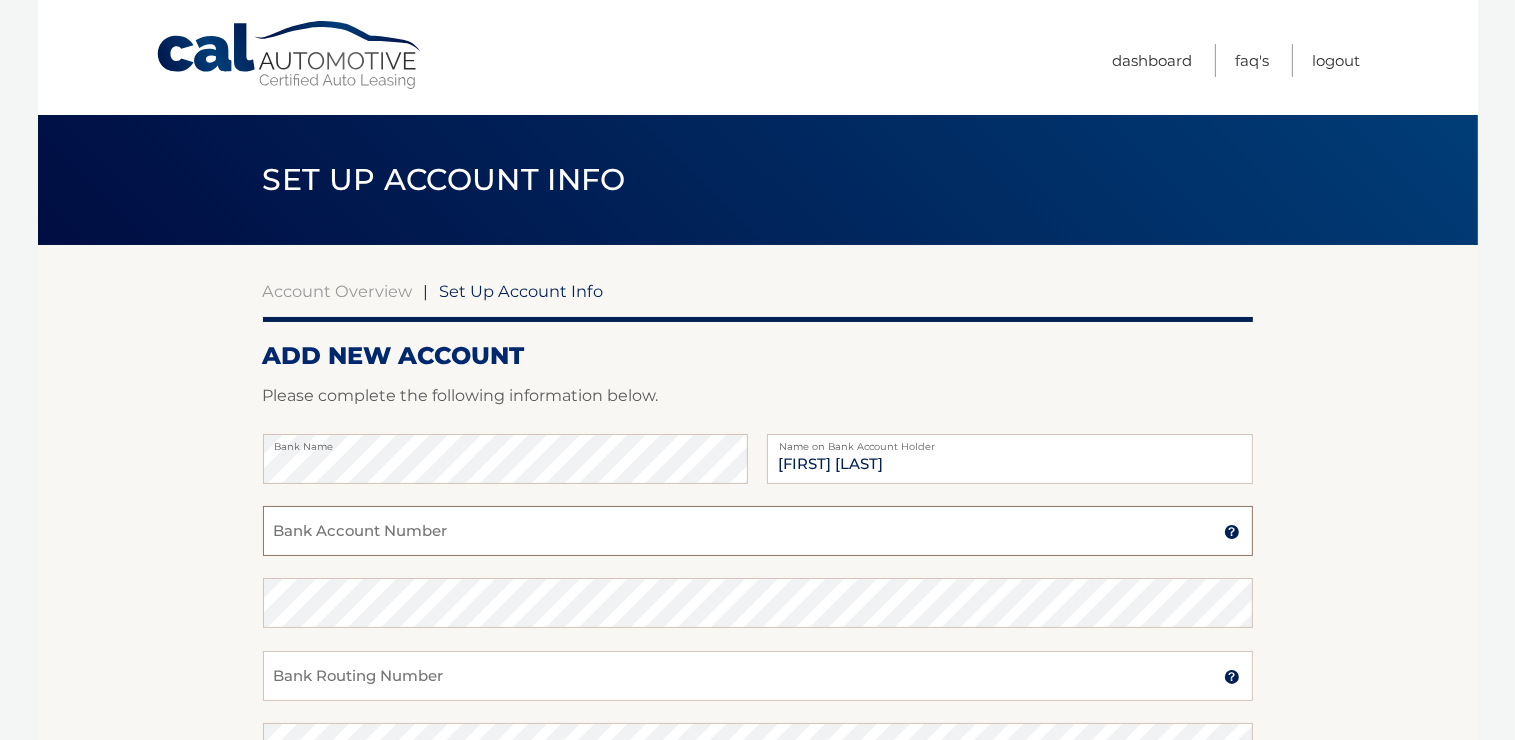 click on "Bank Account Number" at bounding box center [758, 531] 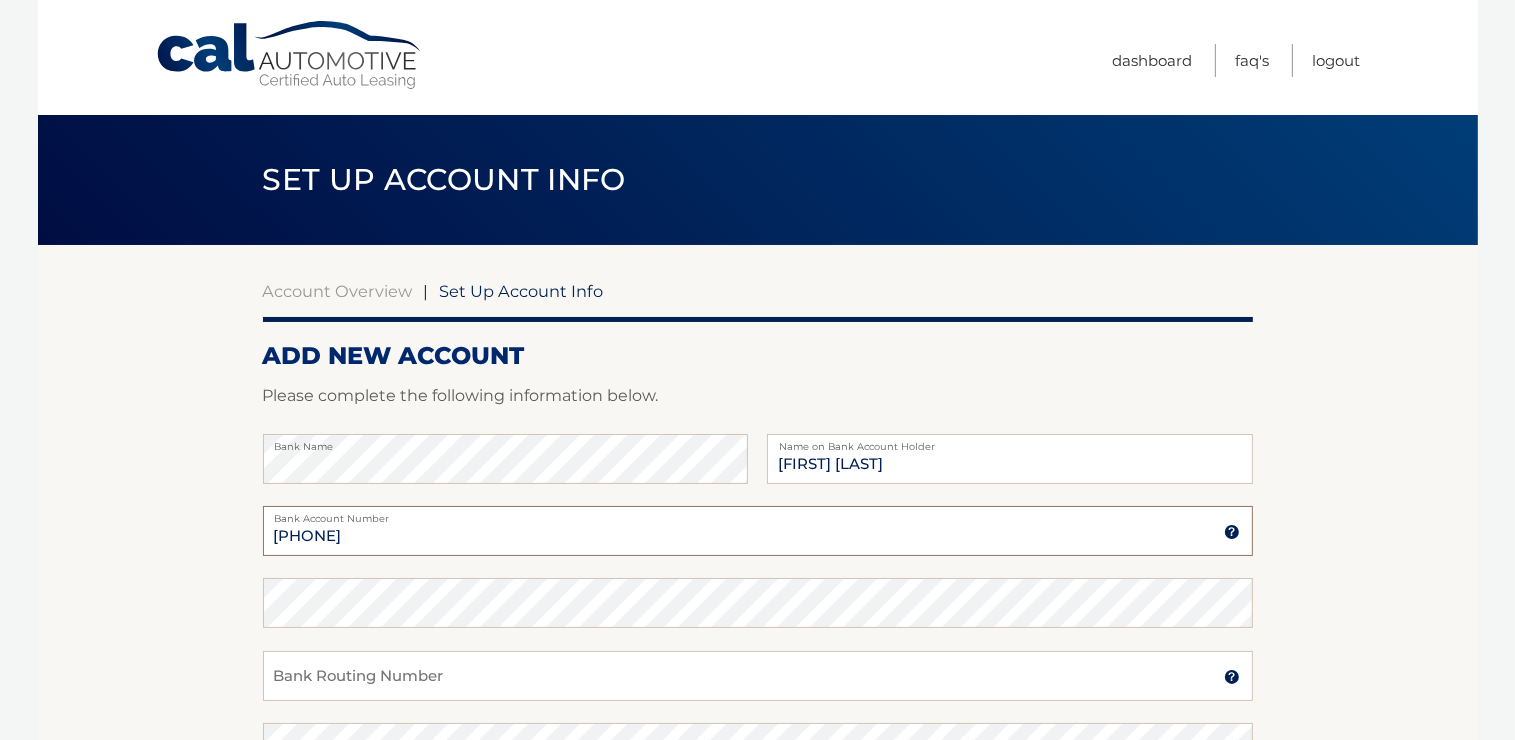 type on "50160063579" 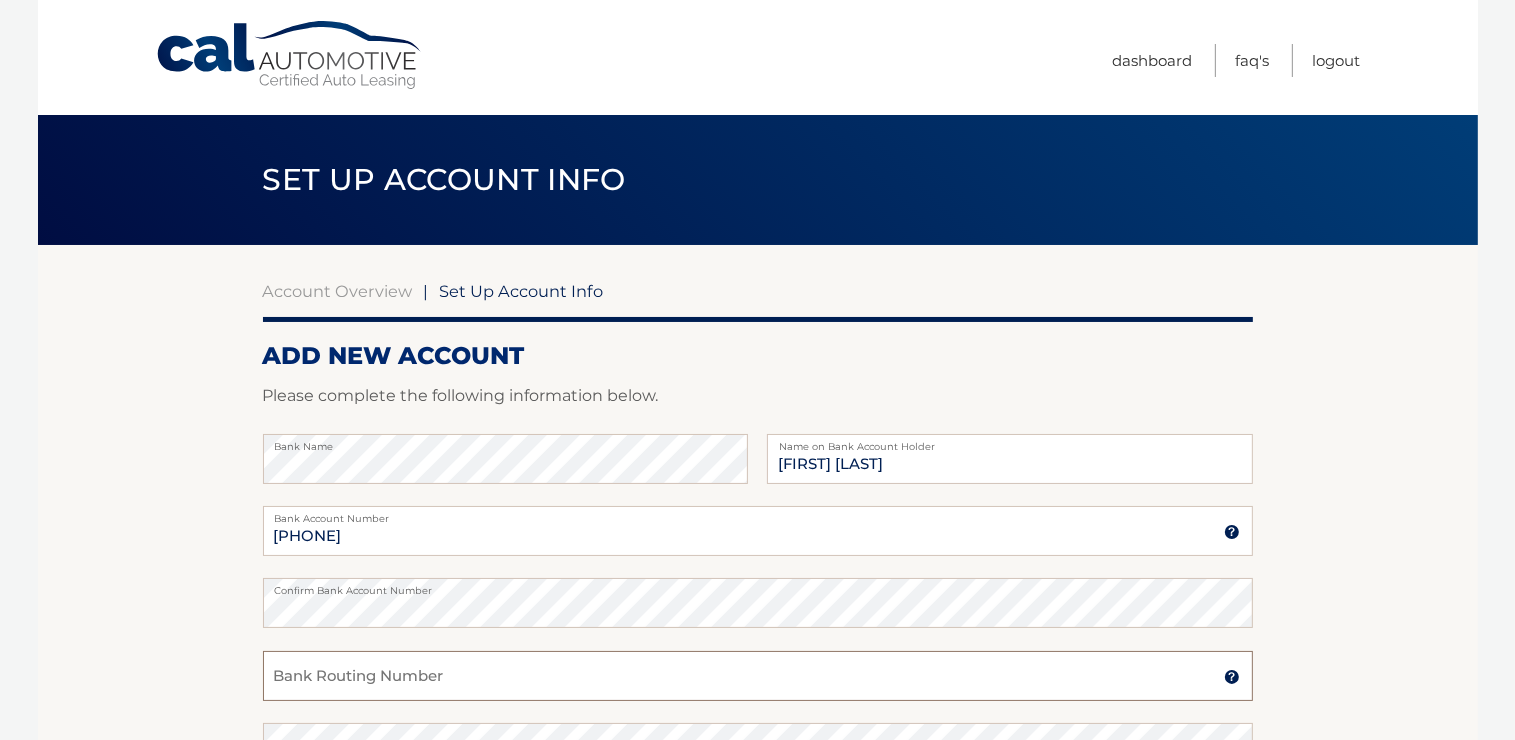 click on "Bank Routing Number" at bounding box center [758, 676] 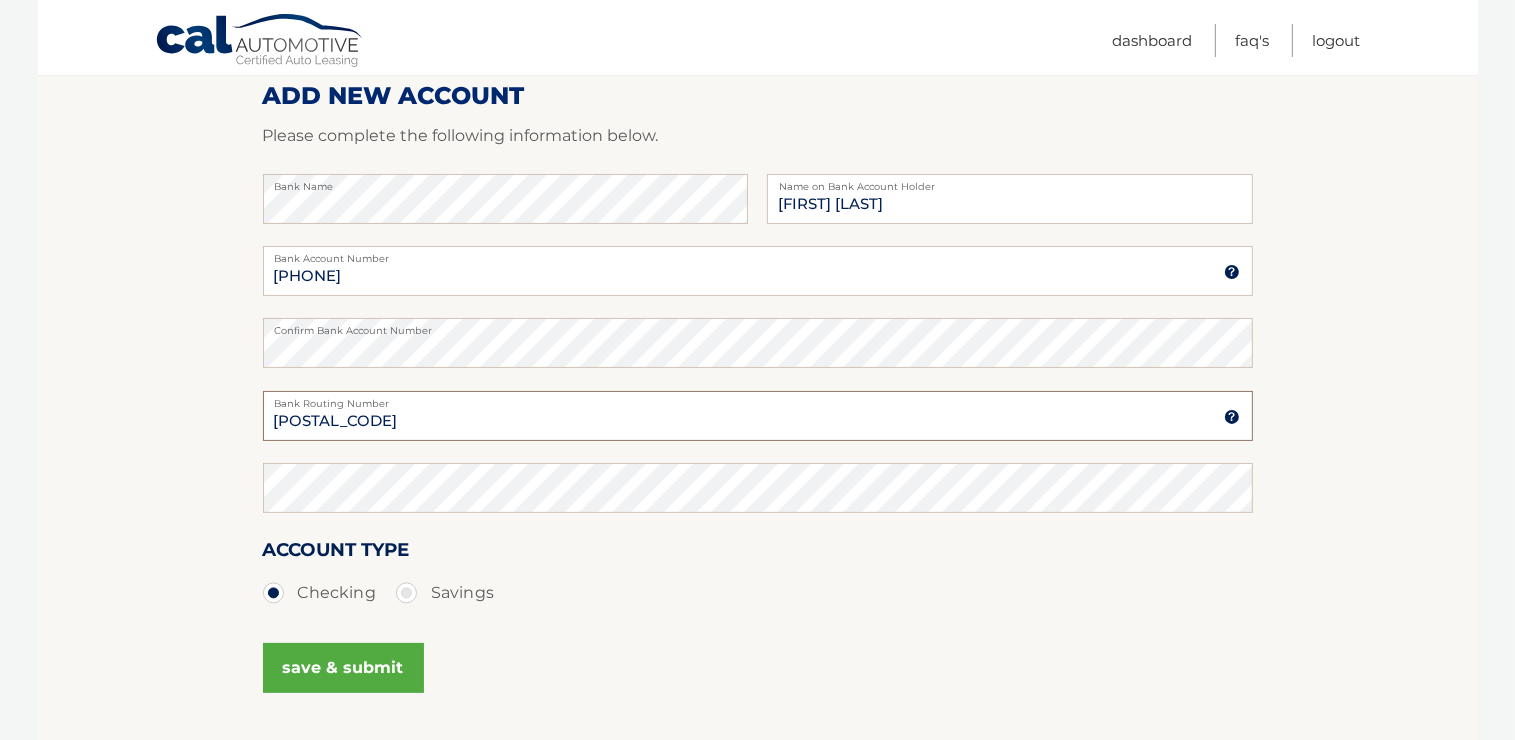 scroll, scrollTop: 280, scrollLeft: 0, axis: vertical 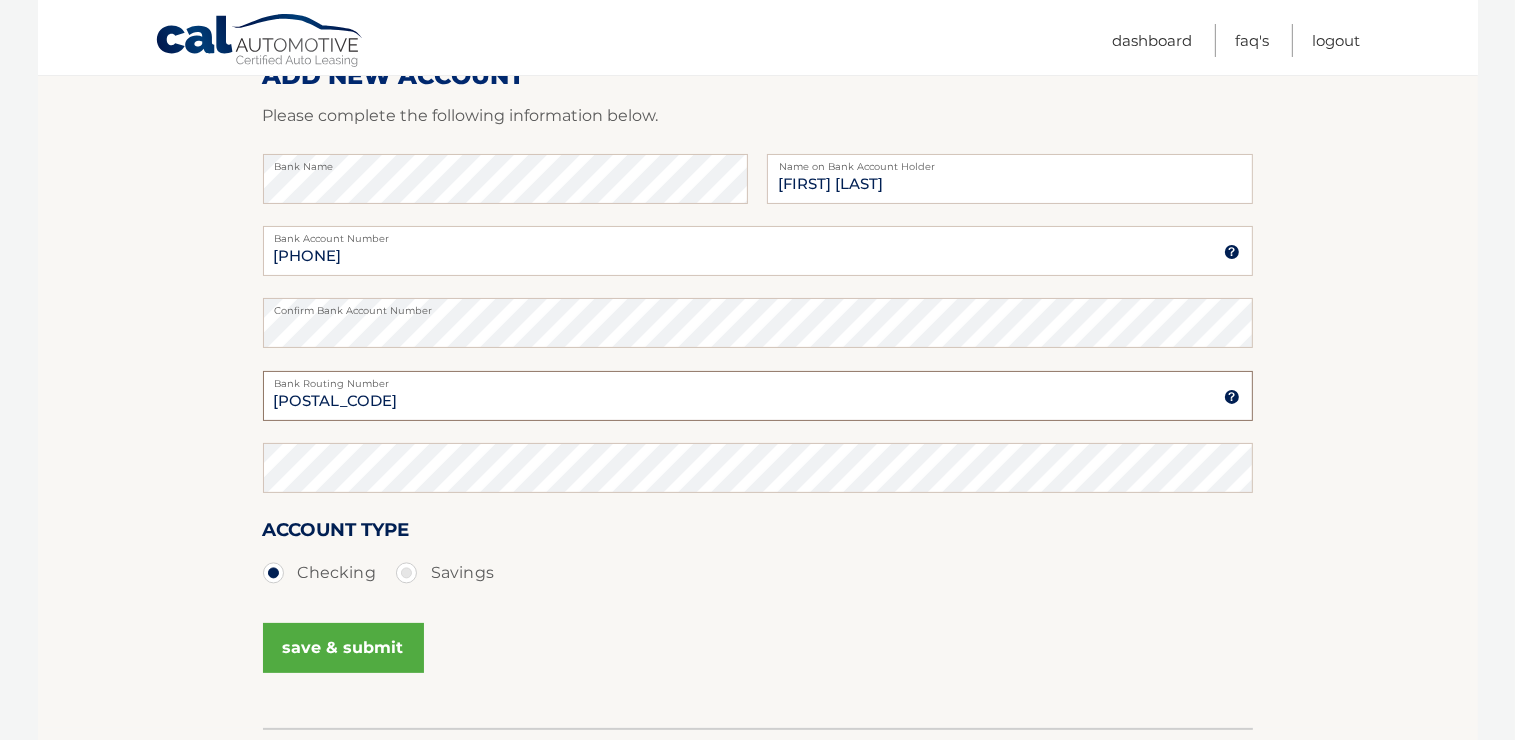 type on "226071004" 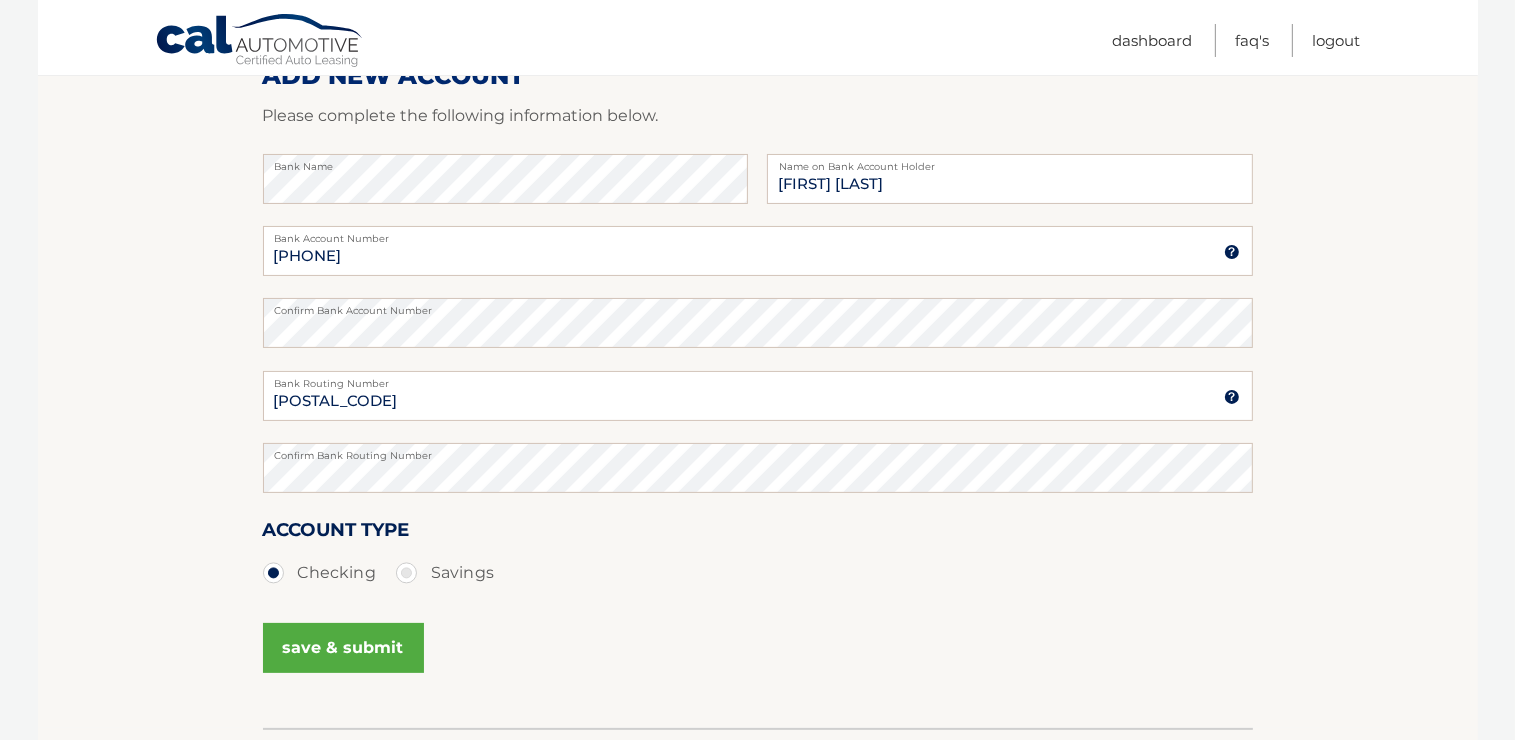 click on "save & submit" at bounding box center (343, 648) 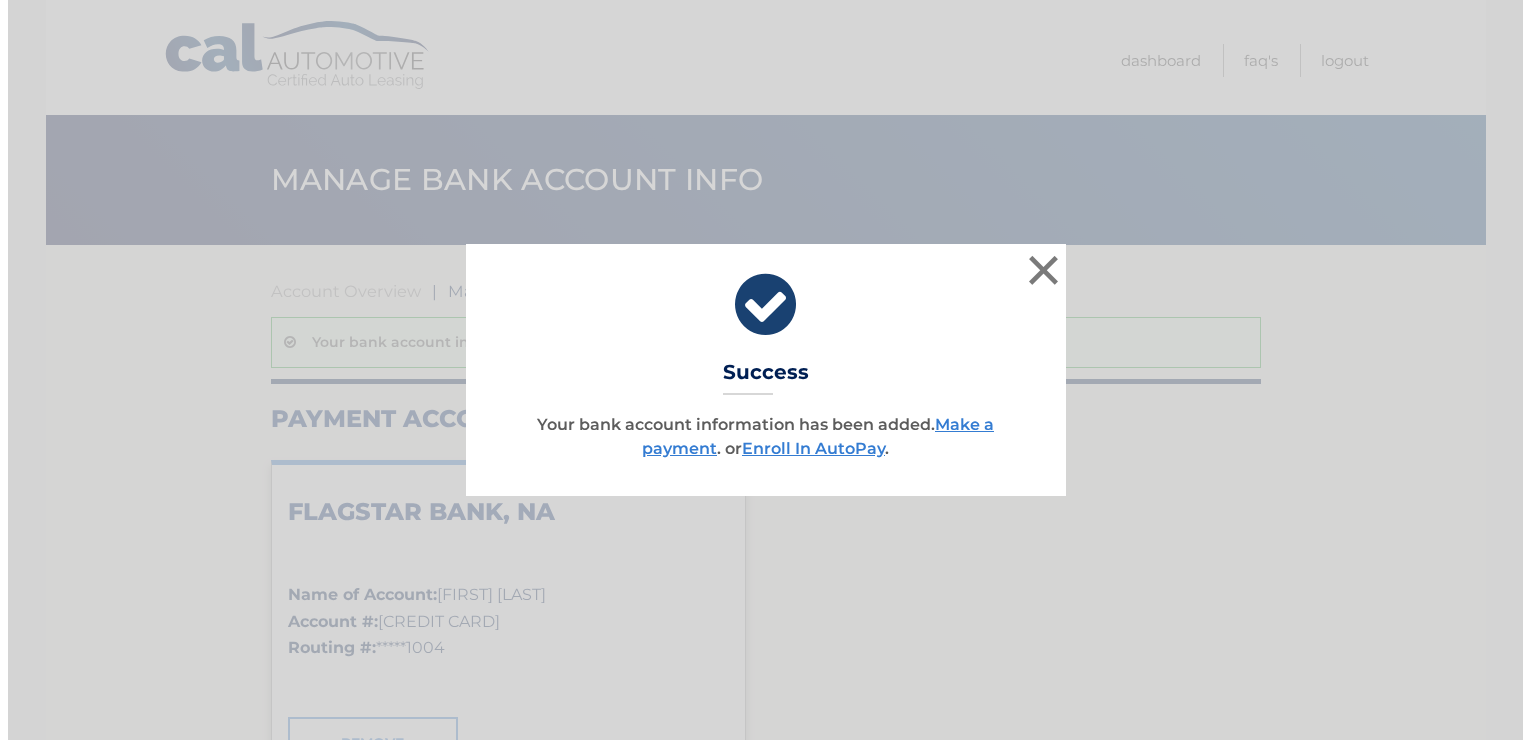 scroll, scrollTop: 0, scrollLeft: 0, axis: both 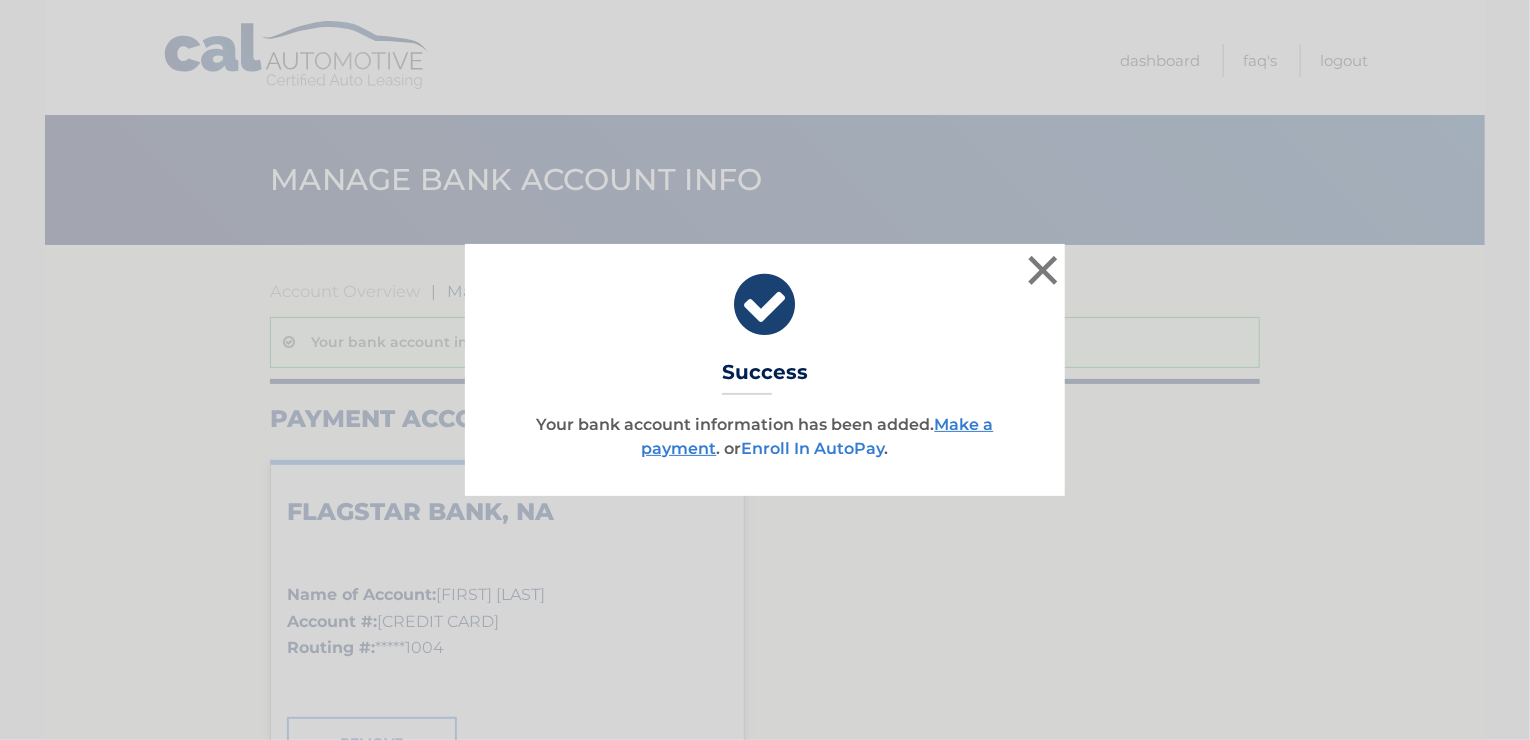 click on "Enroll In AutoPay" at bounding box center (813, 448) 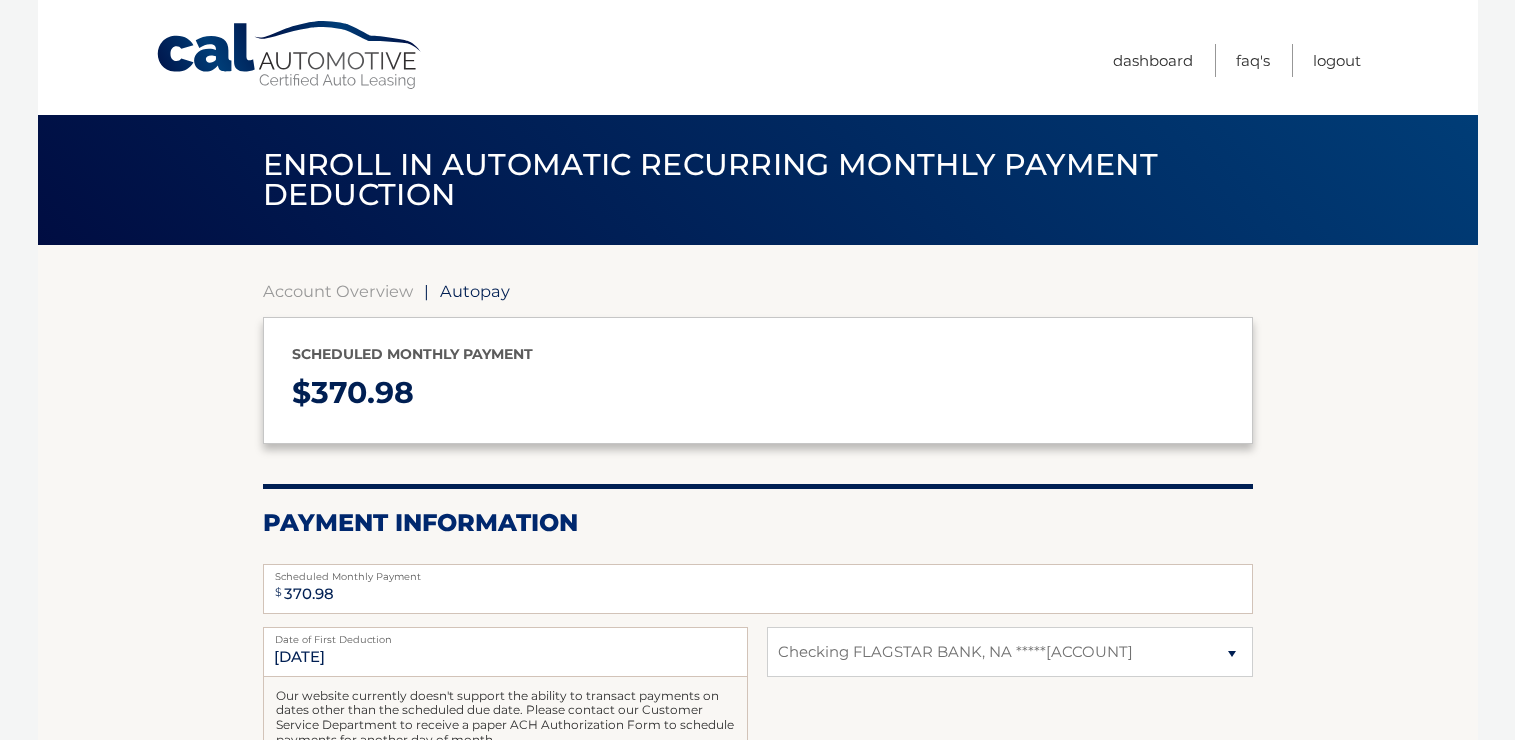 select on "YTY2YzUyZjYtZTQ0Yy00Yjc2LWE1ZTQtNjA4MjUzMGJhZWEy" 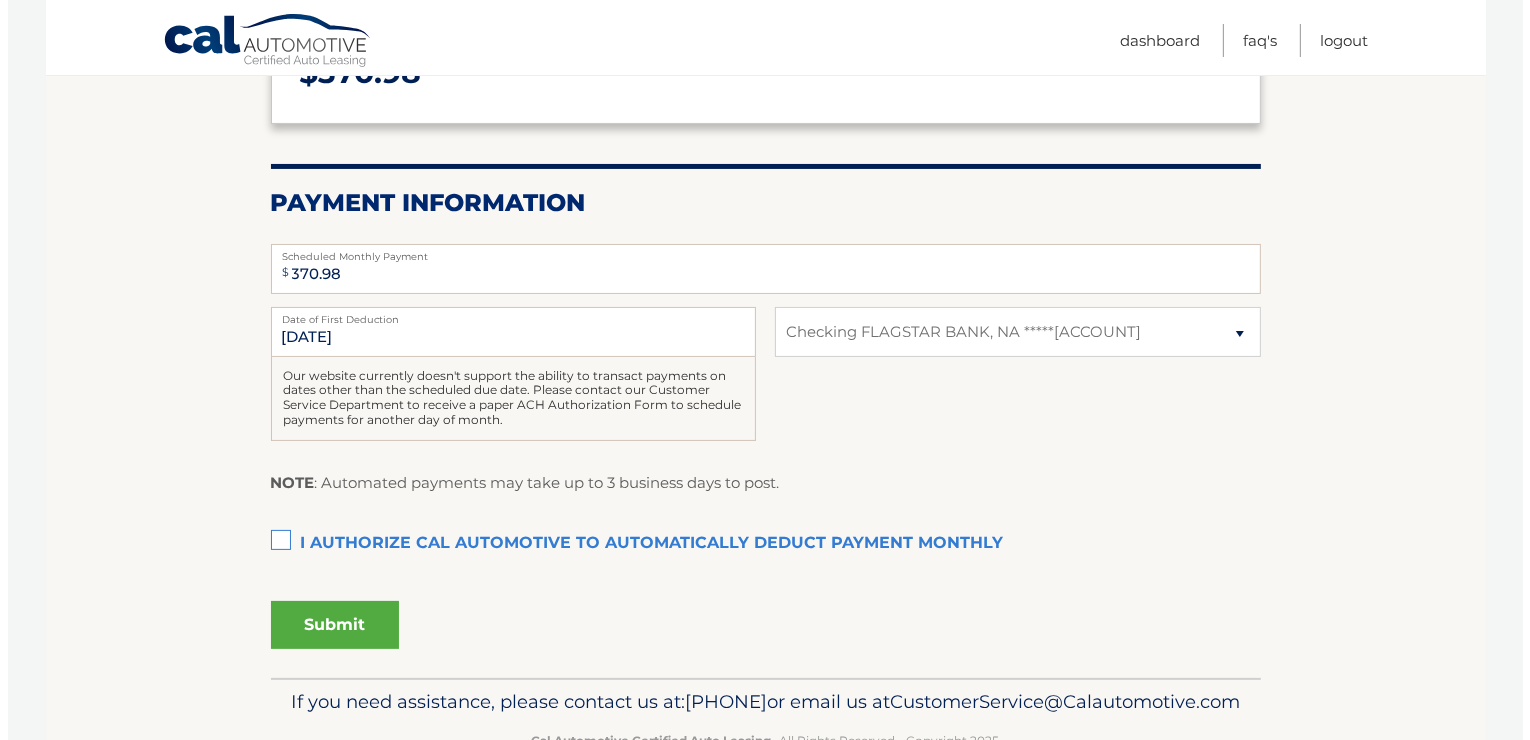 scroll, scrollTop: 408, scrollLeft: 0, axis: vertical 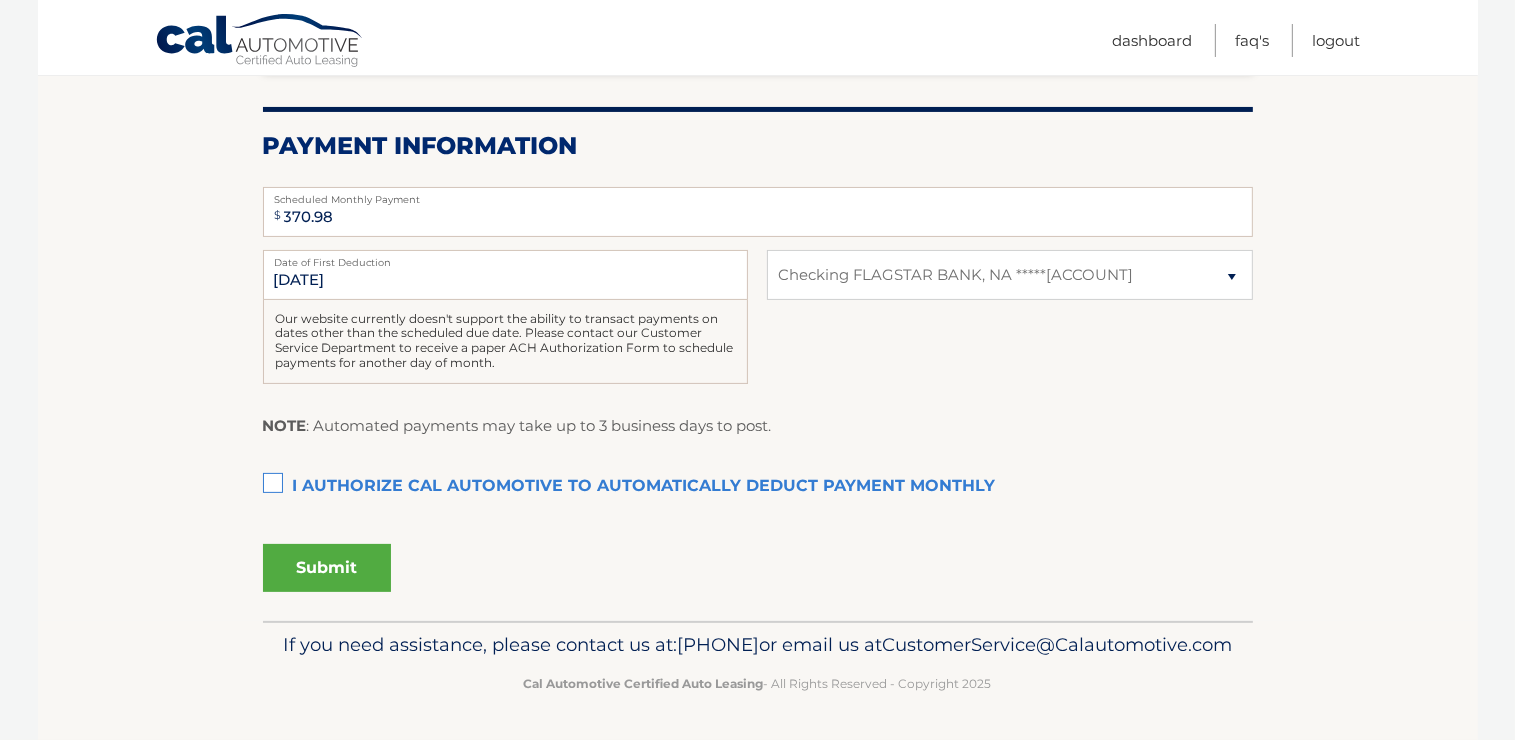 click on "I authorize cal automotive to automatically deduct payment monthly
This checkbox must be checked" at bounding box center (758, 487) 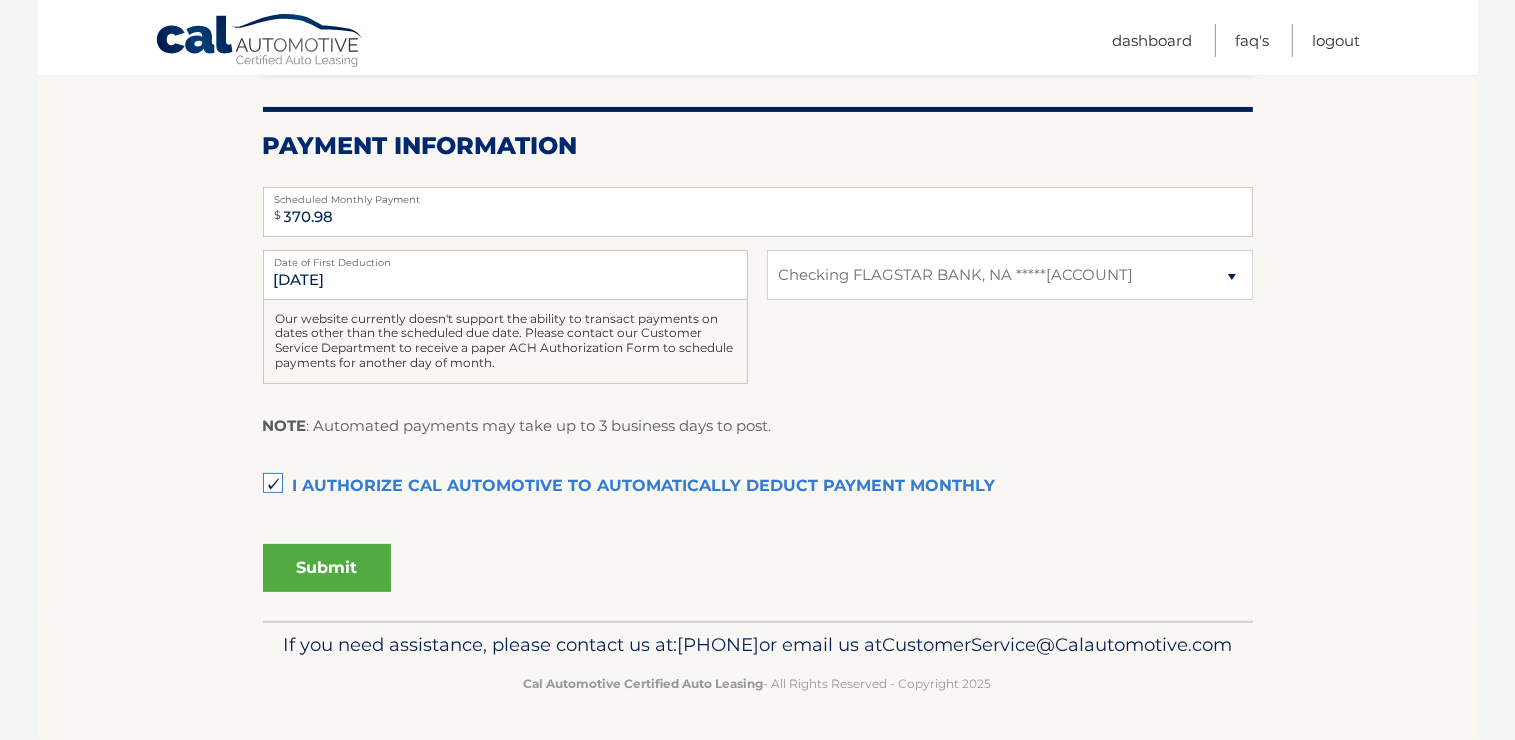 click on "Submit" at bounding box center (327, 568) 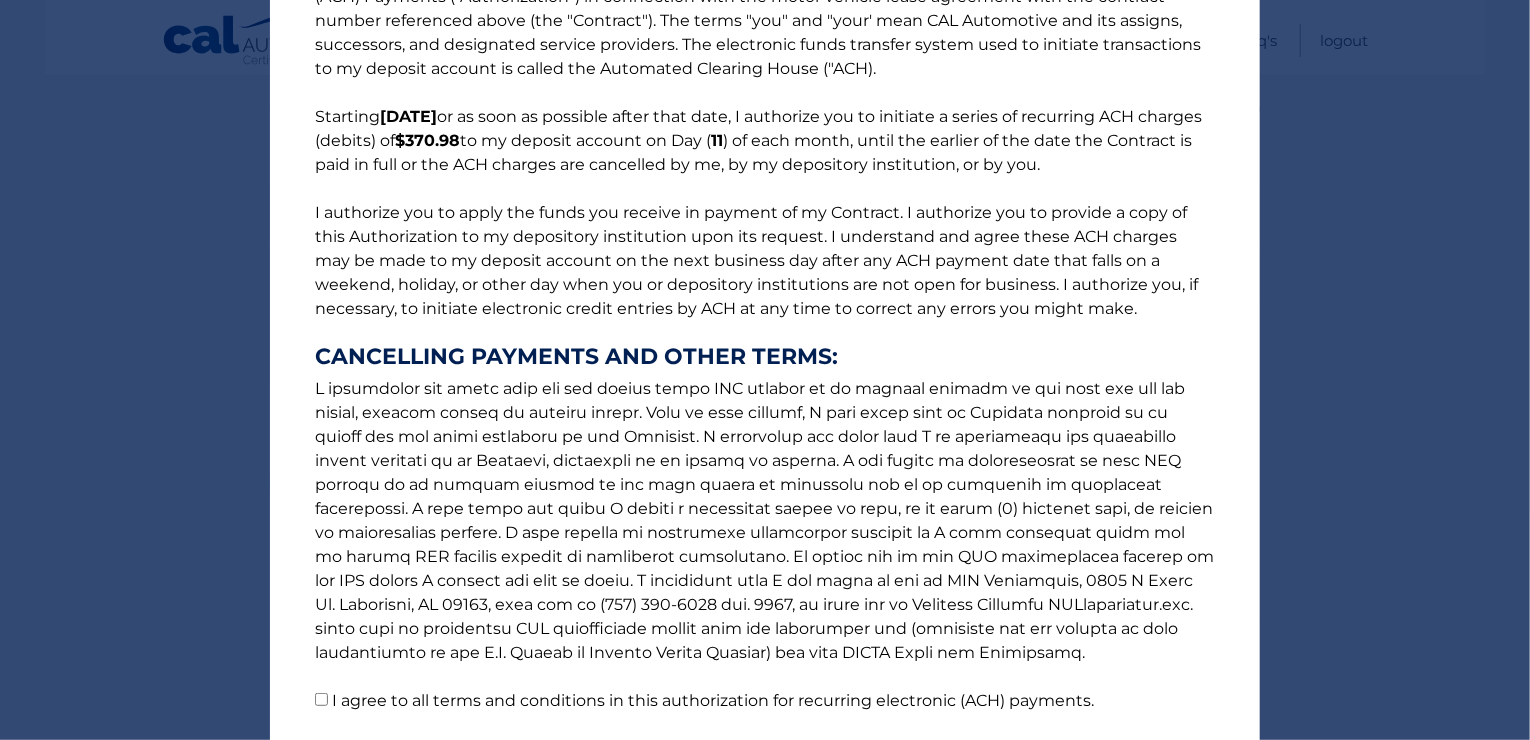 scroll, scrollTop: 228, scrollLeft: 0, axis: vertical 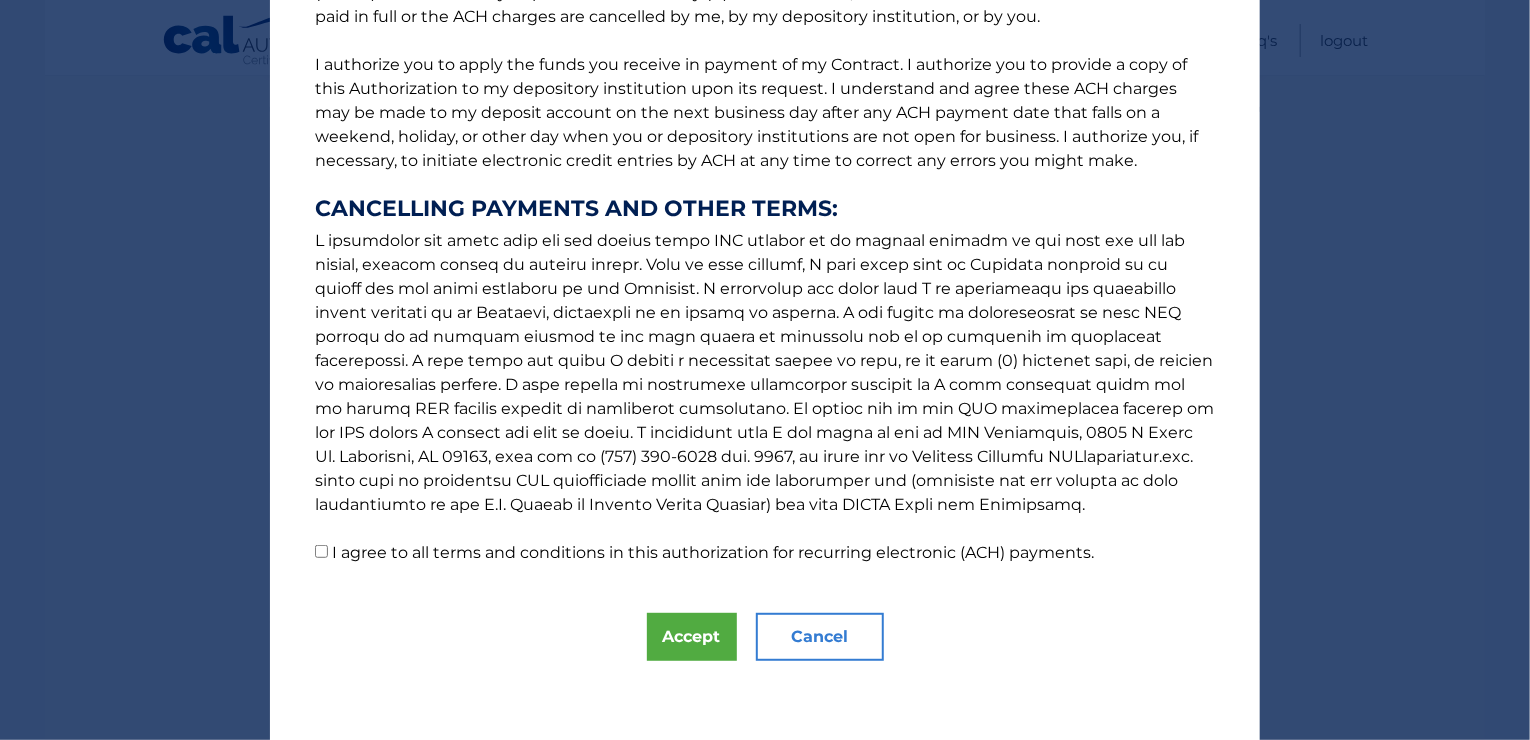 click on "The words "I" "me" and "my" mean any identified Customer who signs this Authorization for Recurring Electronic (ACH) Payments ("Authorization") in connection with the motor vehicle lease agreement with the contract number referenced above (the "Contract"). The terms "you" and "your' mean CAL Automotive and its assigns, successors, and designated service providers. The electronic funds transfer system used to initiate transactions to my deposit account is called the Automated Clearing House ("ACH).
Starting  8/11/2025   or as soon as possible after that date, I authorize you to initiate a series of recurring ACH charges (debits) of  $370.98  to my deposit account on Day ( 11 ) of each month, until the earlier of the date the Contract is paid in full or the ACH charges are cancelled by me, by my depository institution, or by you.  CANCELLING PAYMENTS AND OTHER TERMS:" at bounding box center [765, 189] 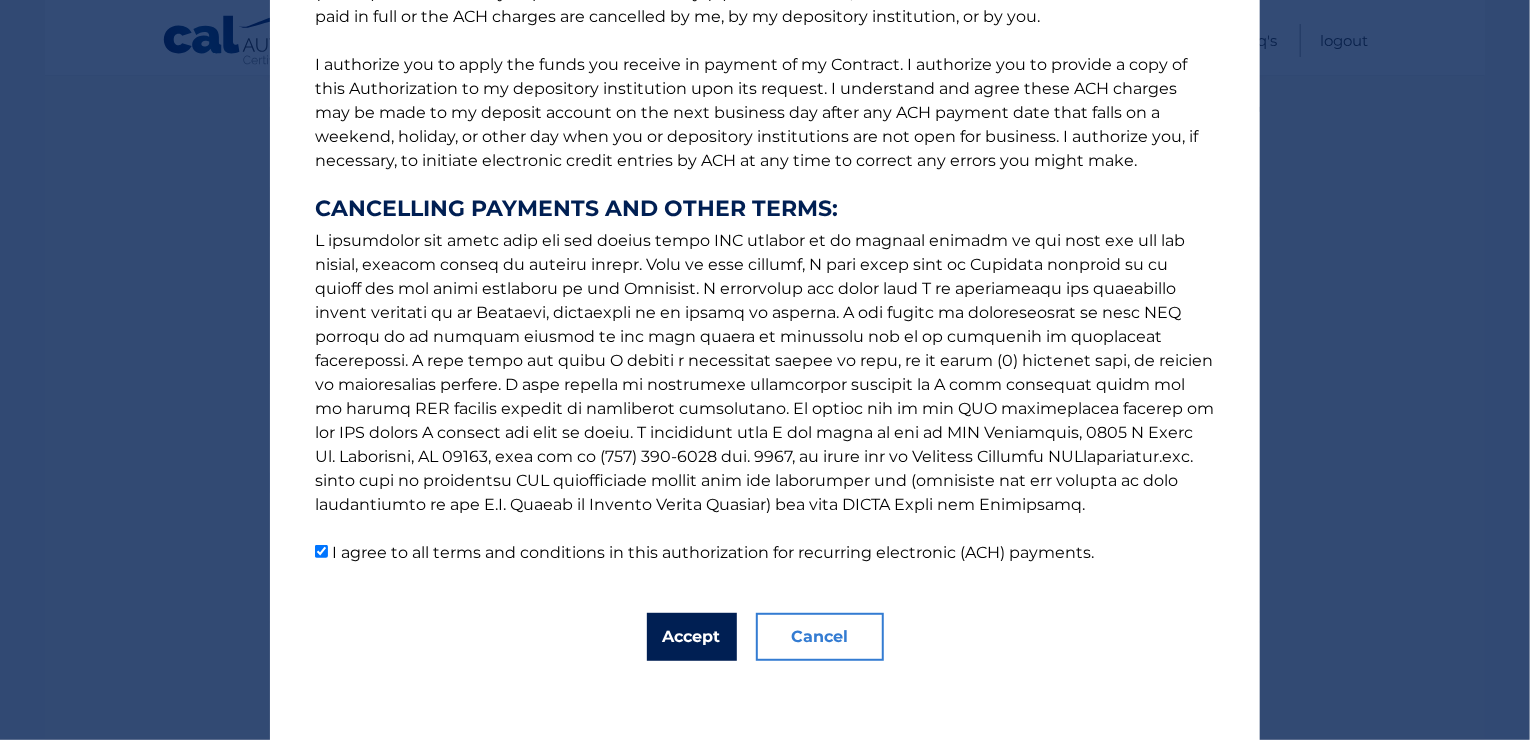 click on "Accept" at bounding box center [692, 637] 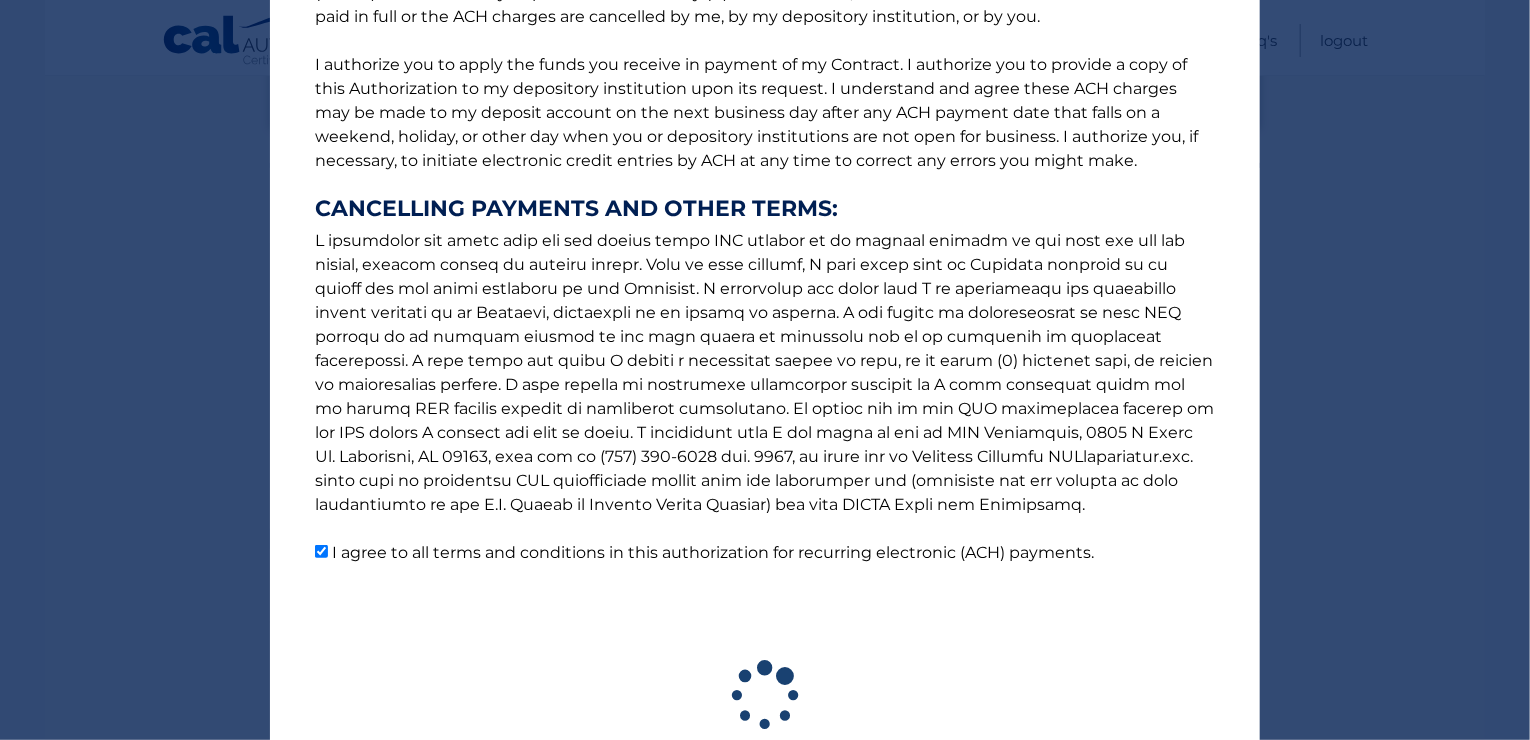 scroll, scrollTop: 352, scrollLeft: 0, axis: vertical 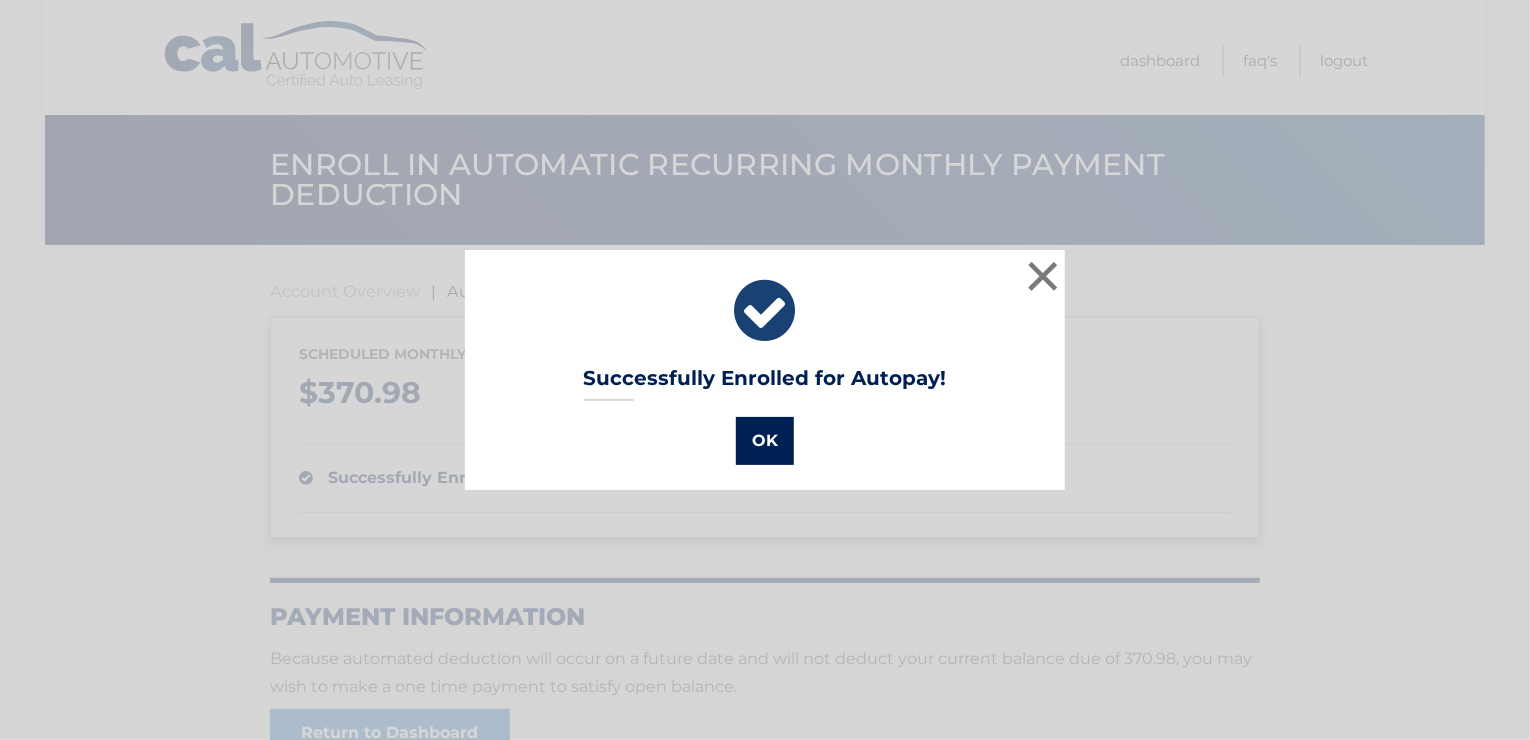 click on "OK" at bounding box center (765, 441) 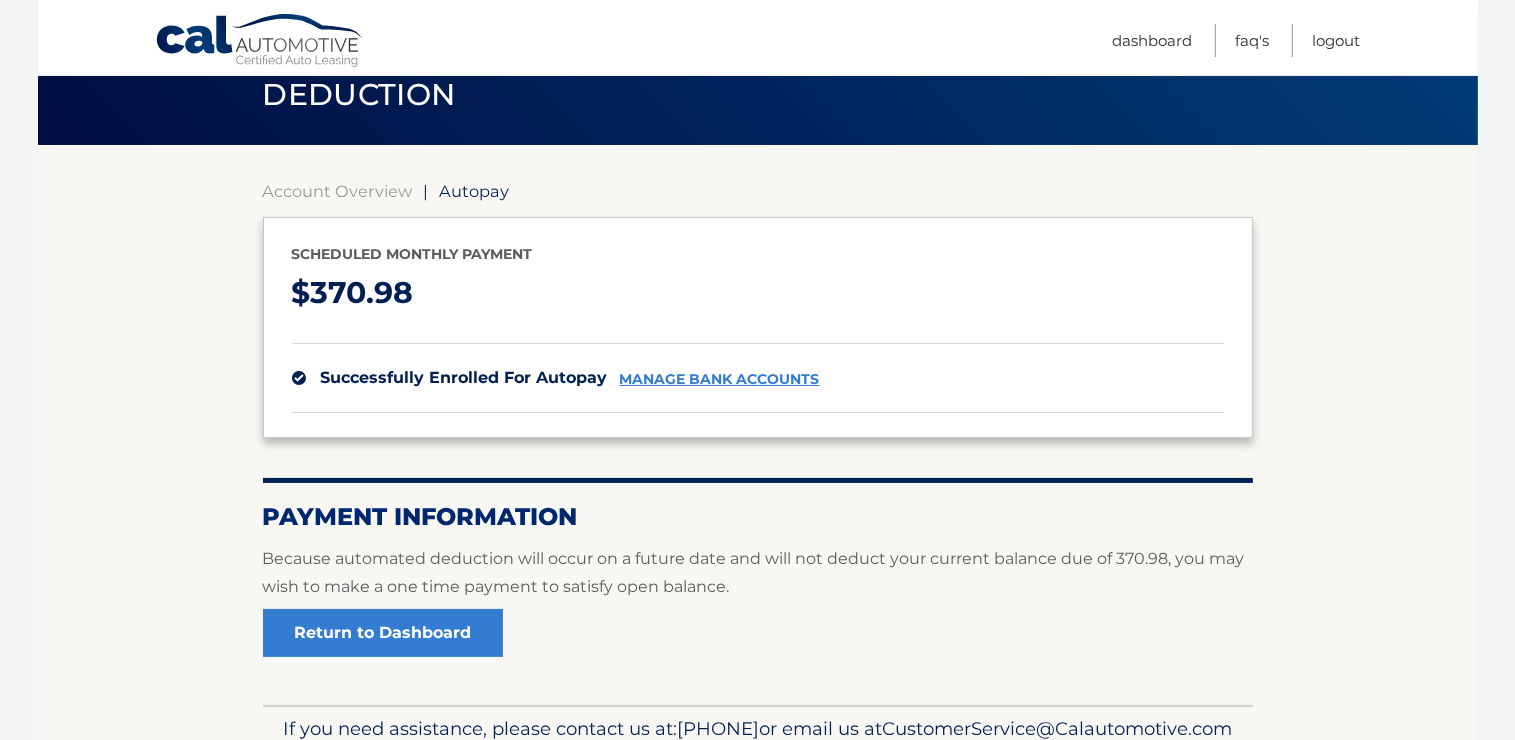 scroll, scrollTop: 215, scrollLeft: 0, axis: vertical 